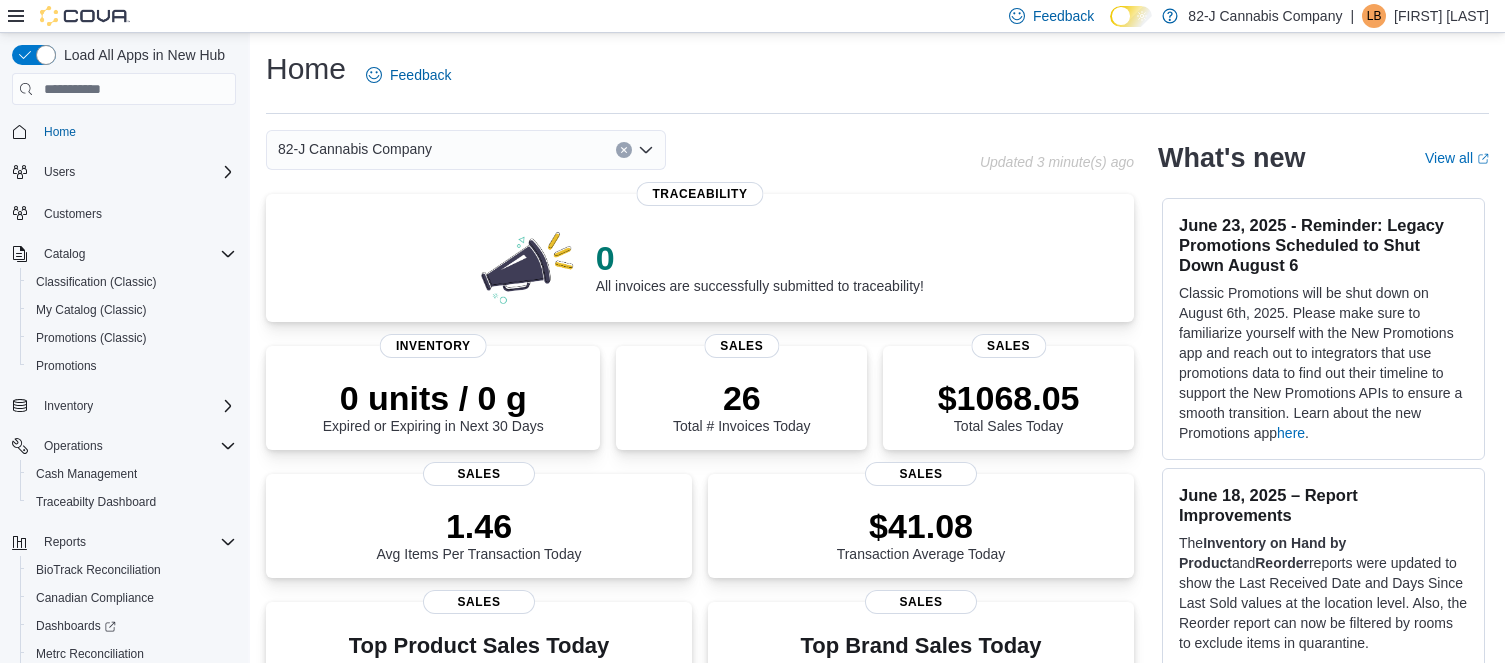 scroll, scrollTop: 0, scrollLeft: 0, axis: both 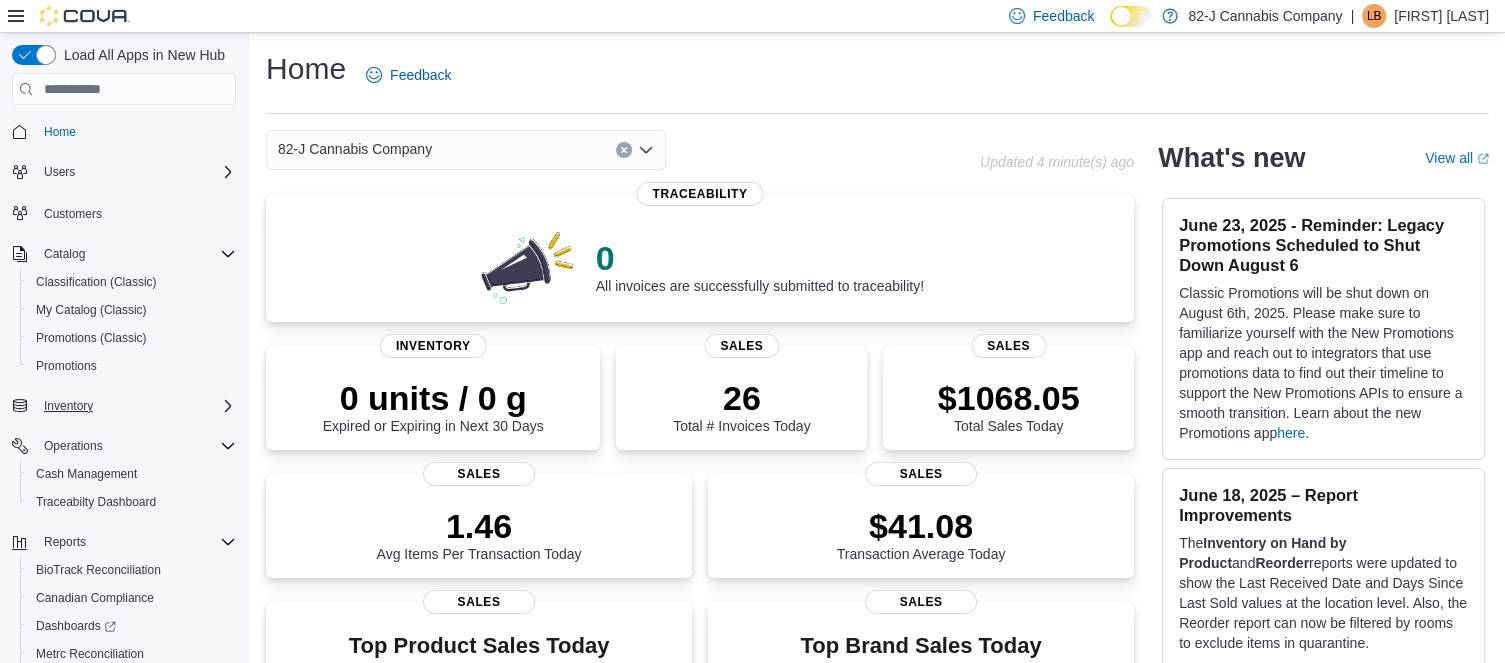 click on "Inventory" at bounding box center (136, 406) 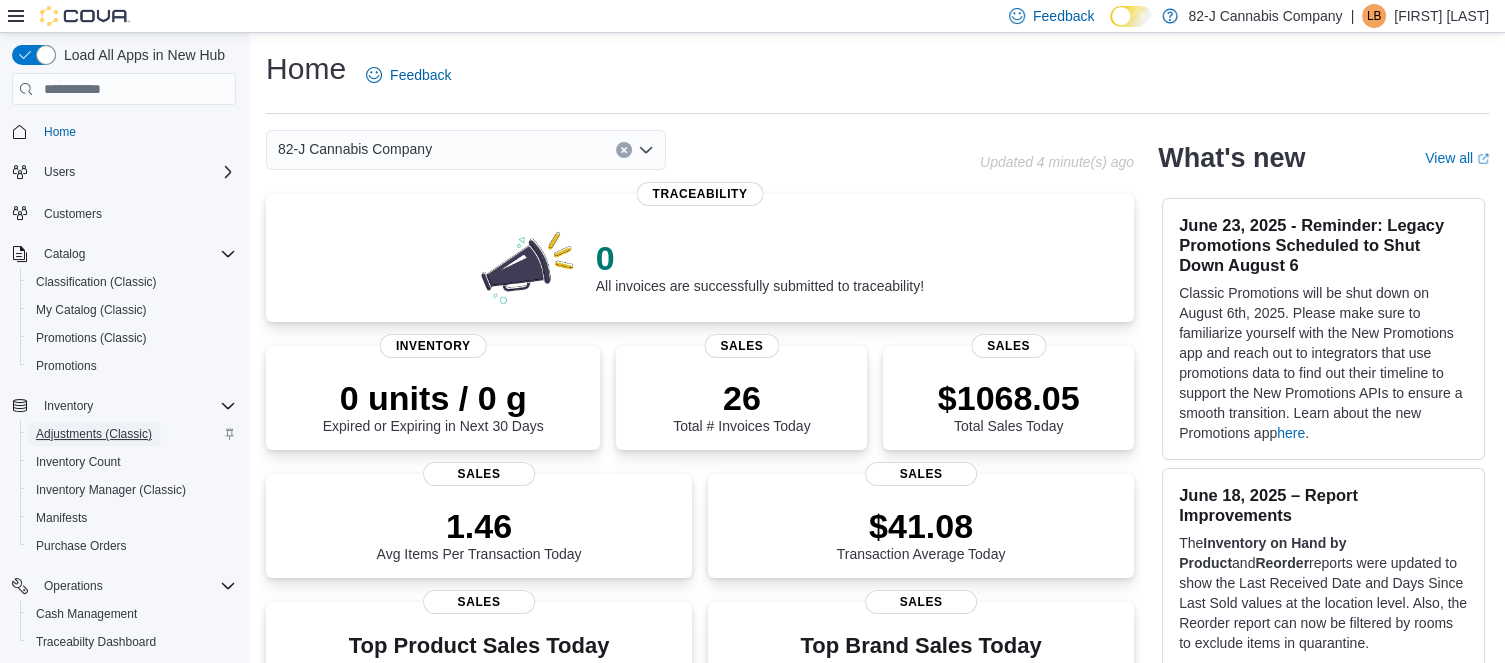 click on "Adjustments (Classic)" at bounding box center [94, 434] 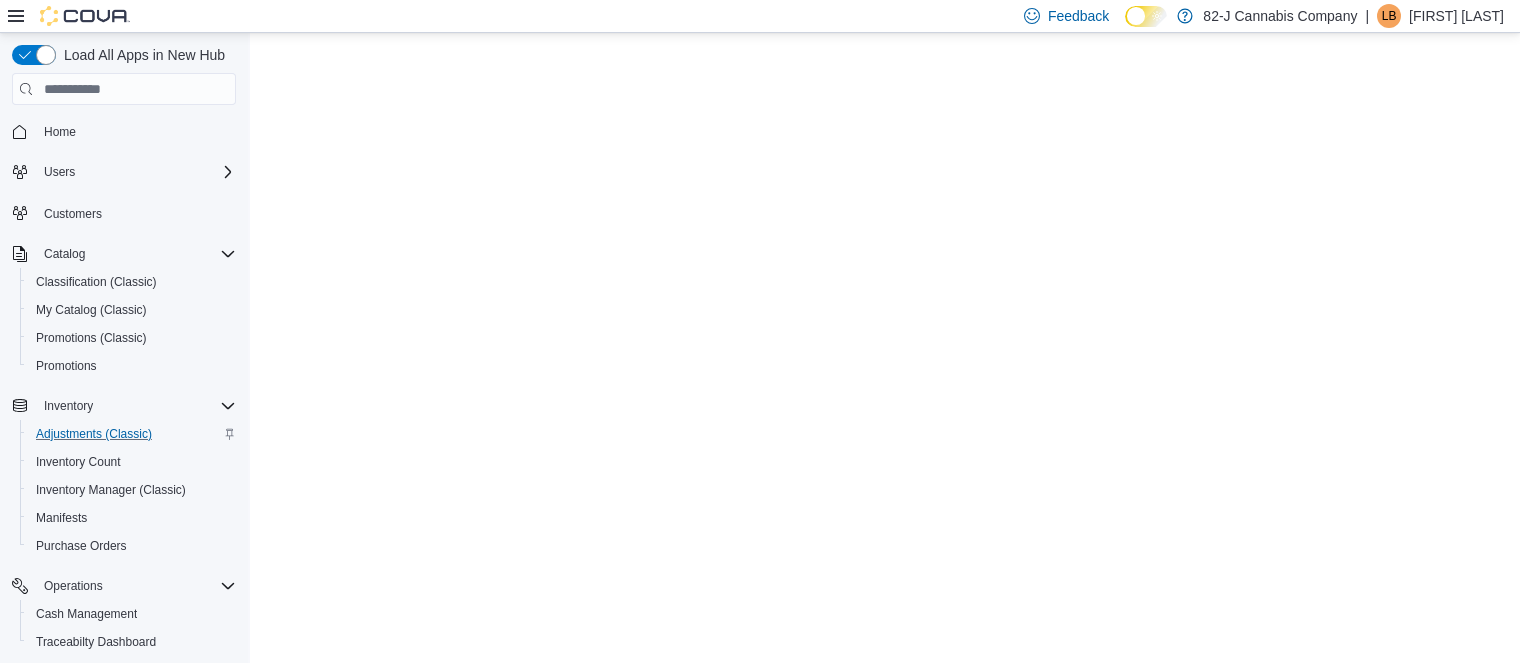 scroll, scrollTop: 0, scrollLeft: 0, axis: both 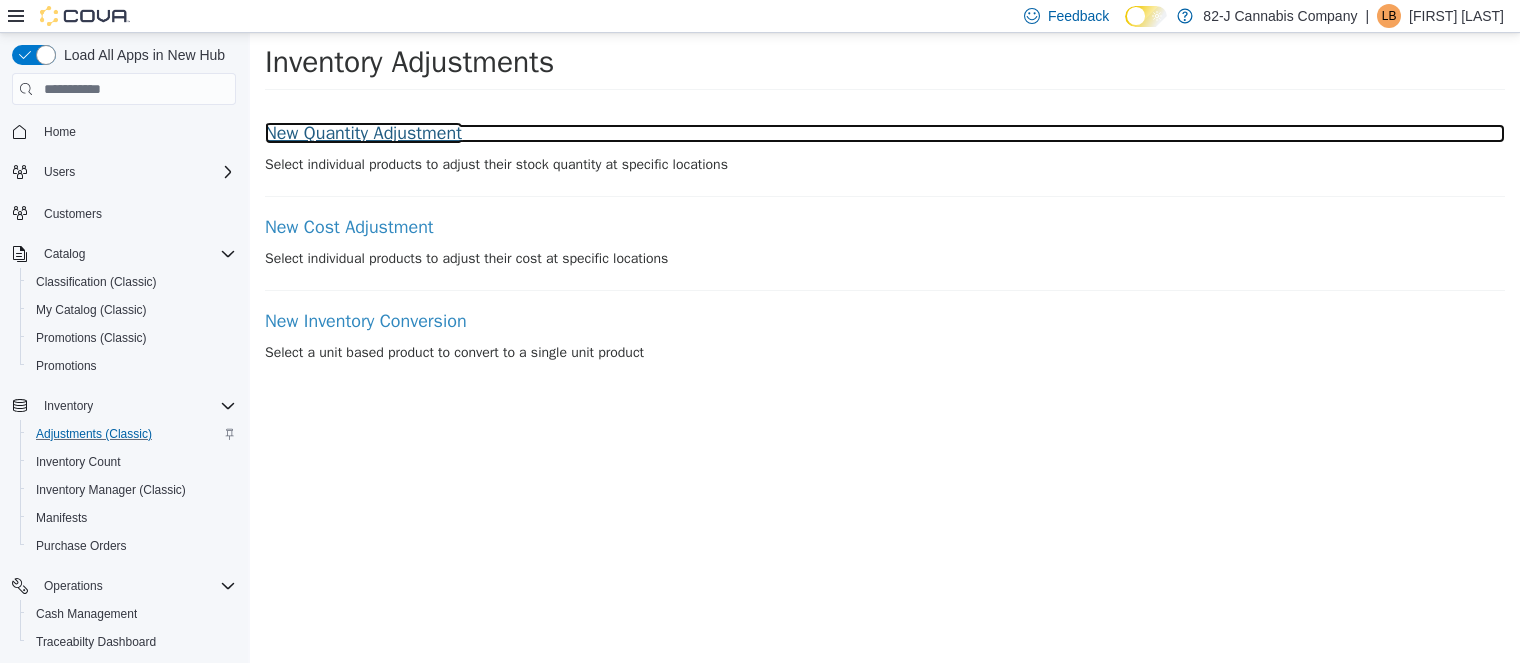 click on "New Quantity Adjustment" at bounding box center (885, 134) 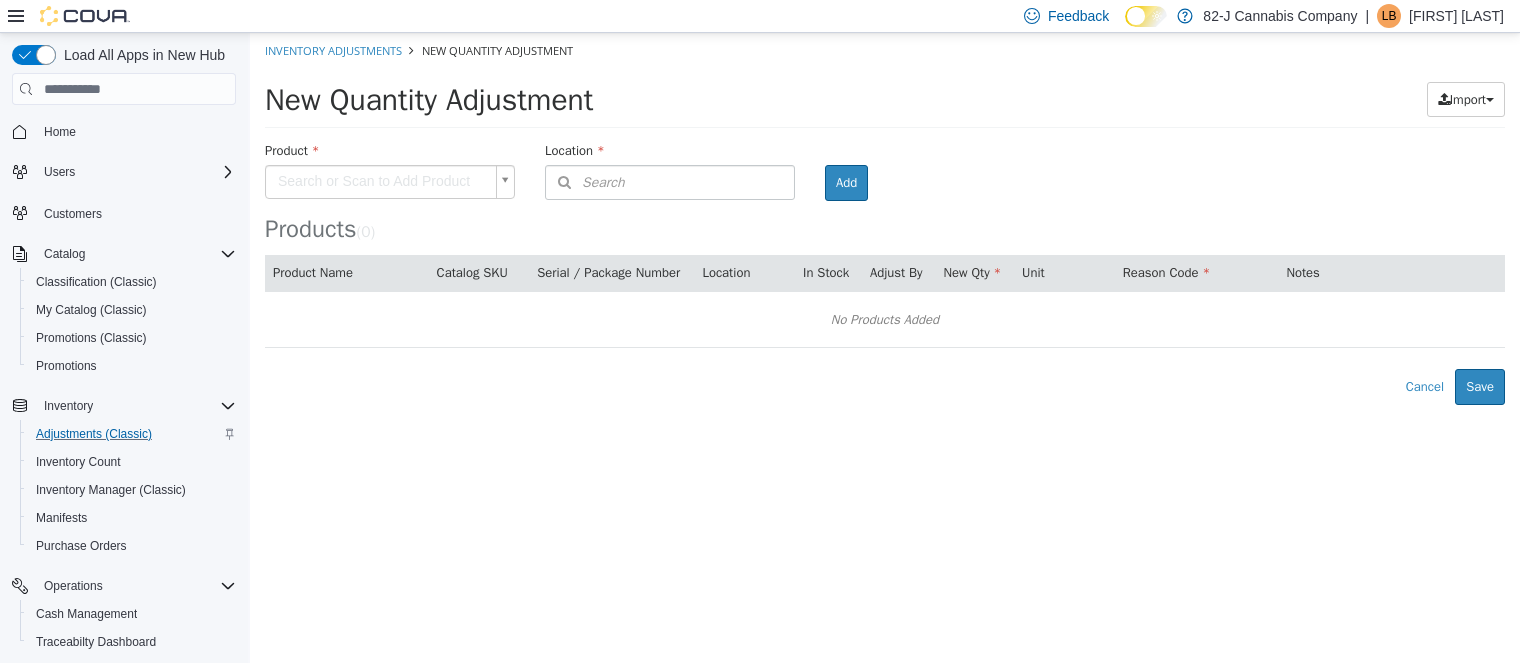 click on "×
Inventory Adjustments
New Quantity Adjustment
New Quantity Adjustment
Import  Inventory Export (.CSV) Package List (.TXT)
Product     Search or Scan to Add Product                             Location Search Type 3 or more characters or browse       [COMPANY_NAME]     (1)         [STREET_ADDRESS]         Room   Add Products  ( 0 ) Product Name Catalog SKU Serial / Package Number Location In Stock Adjust By New Qty Unit Reason Code Notes No Products Added Error saving adjustment please resolve the errors above. Cancel Save" at bounding box center [885, 219] 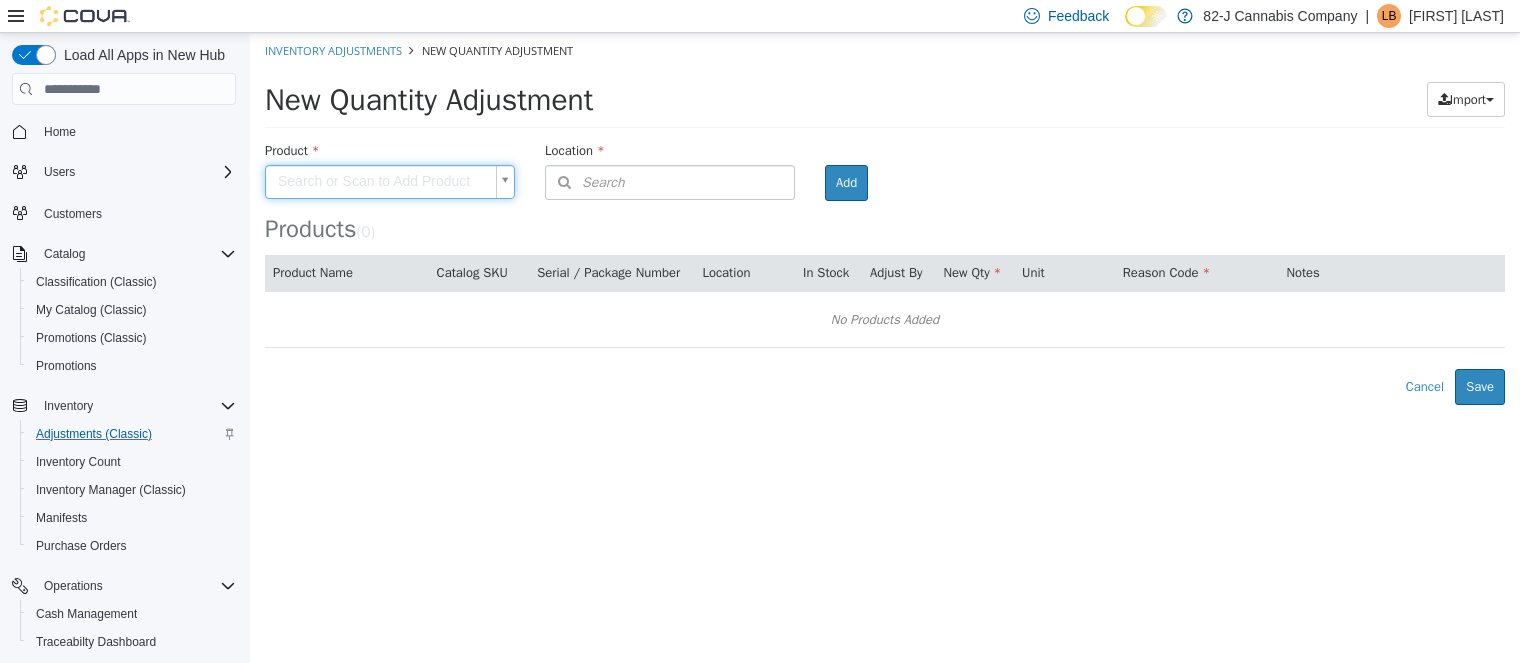 click on "×
Inventory Adjustments
New Quantity Adjustment
New Quantity Adjustment
Import  Inventory Export (.CSV) Package List (.TXT)
Product     Search or Scan to Add Product     Location Search Type 3 or more characters or browse       [COMPANY_NAME]     (1)         [STREET_ADDRESS]         Room   Add Products  ( 0 ) Product Name Catalog SKU Serial / Package Number Location In Stock Adjust By New Qty Unit Reason Code Notes No Products Added Error saving adjustment please resolve the errors above. Cancel Save" at bounding box center (885, 219) 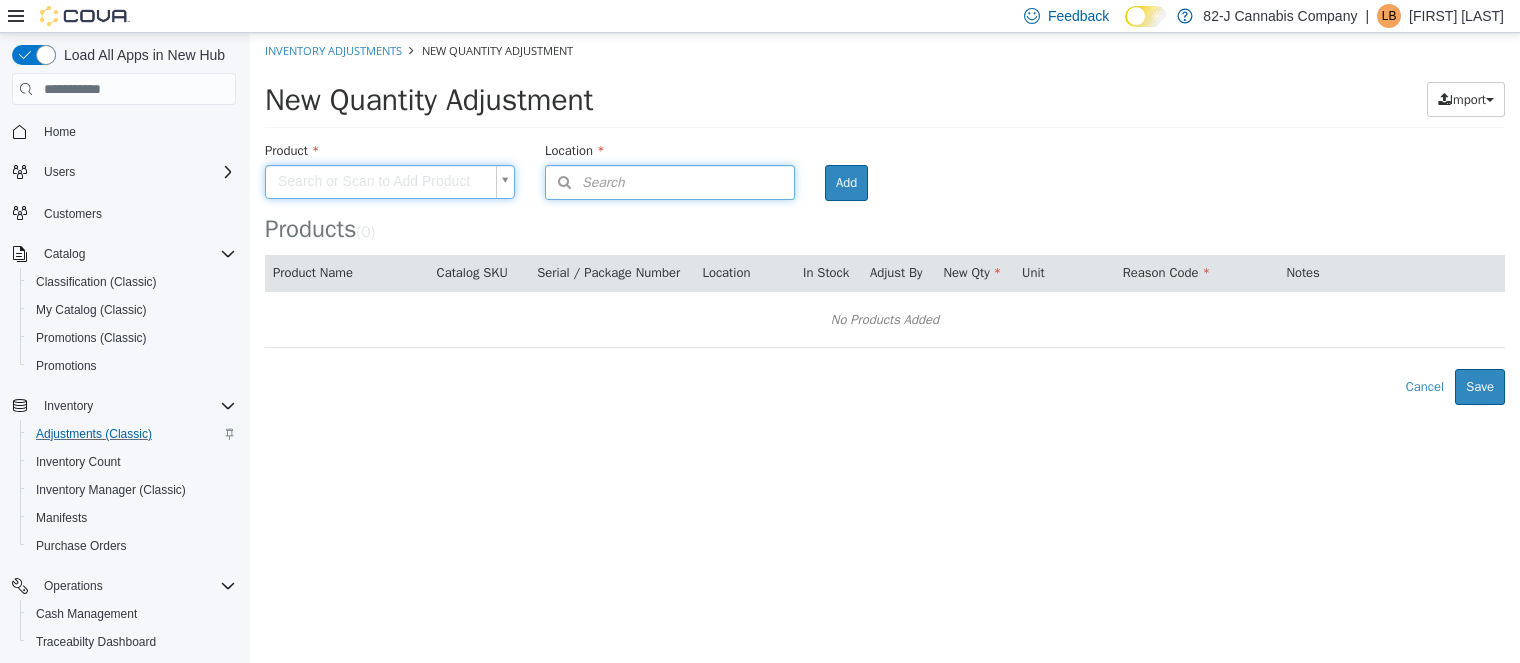 click on "Search" at bounding box center (670, 182) 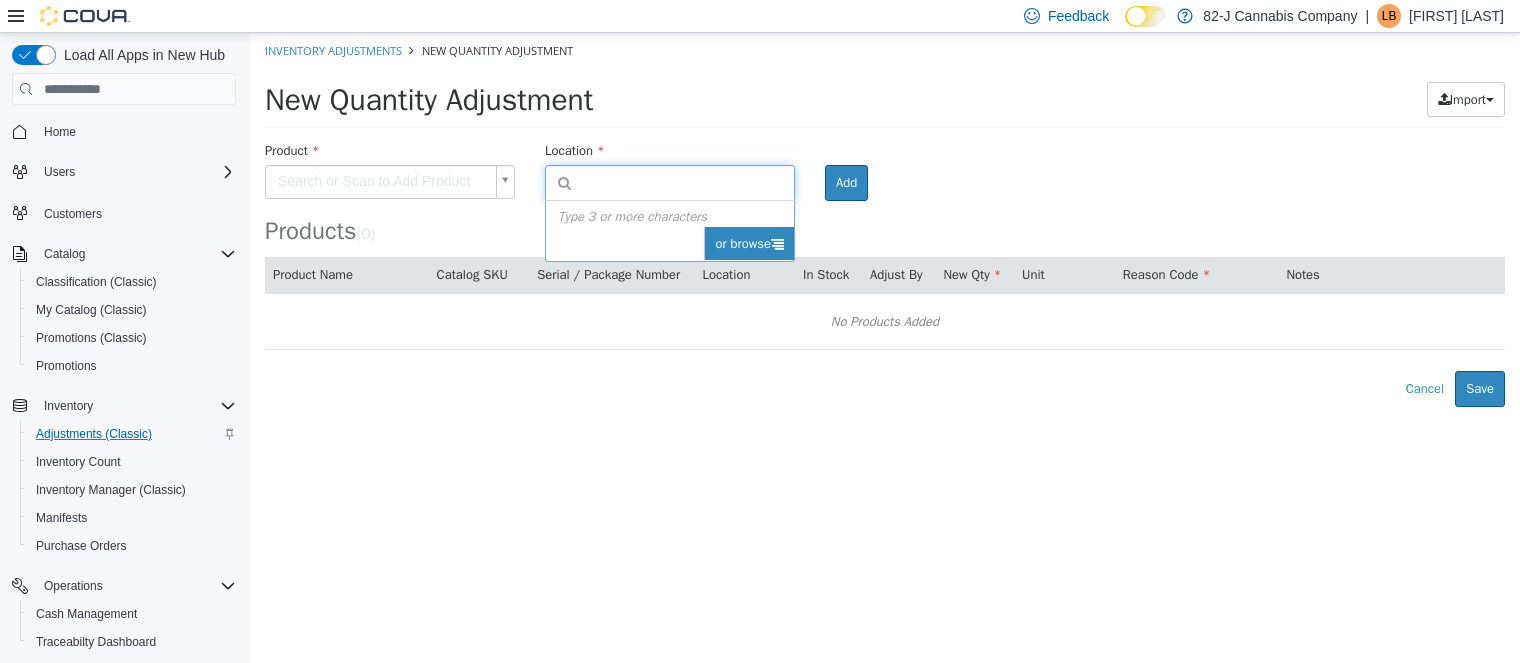 click on "or browse" at bounding box center (749, 244) 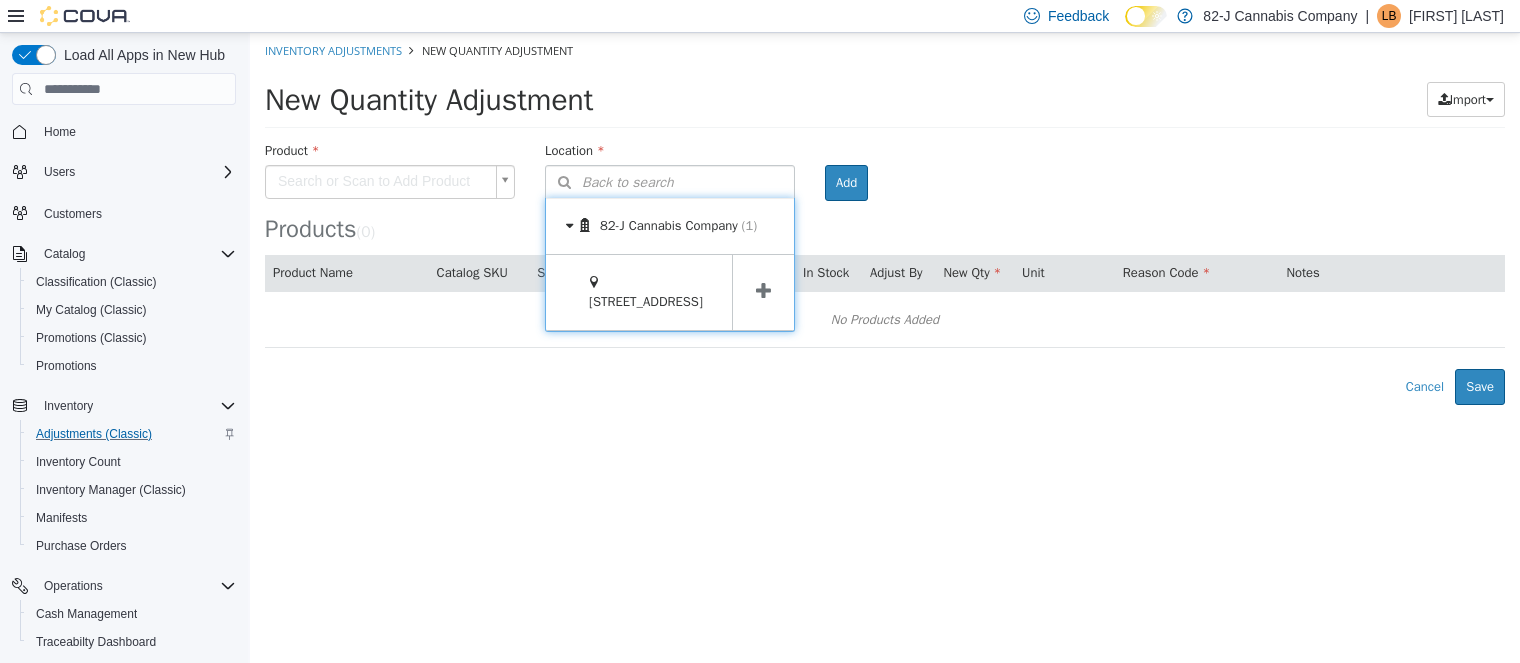 click at bounding box center (763, 291) 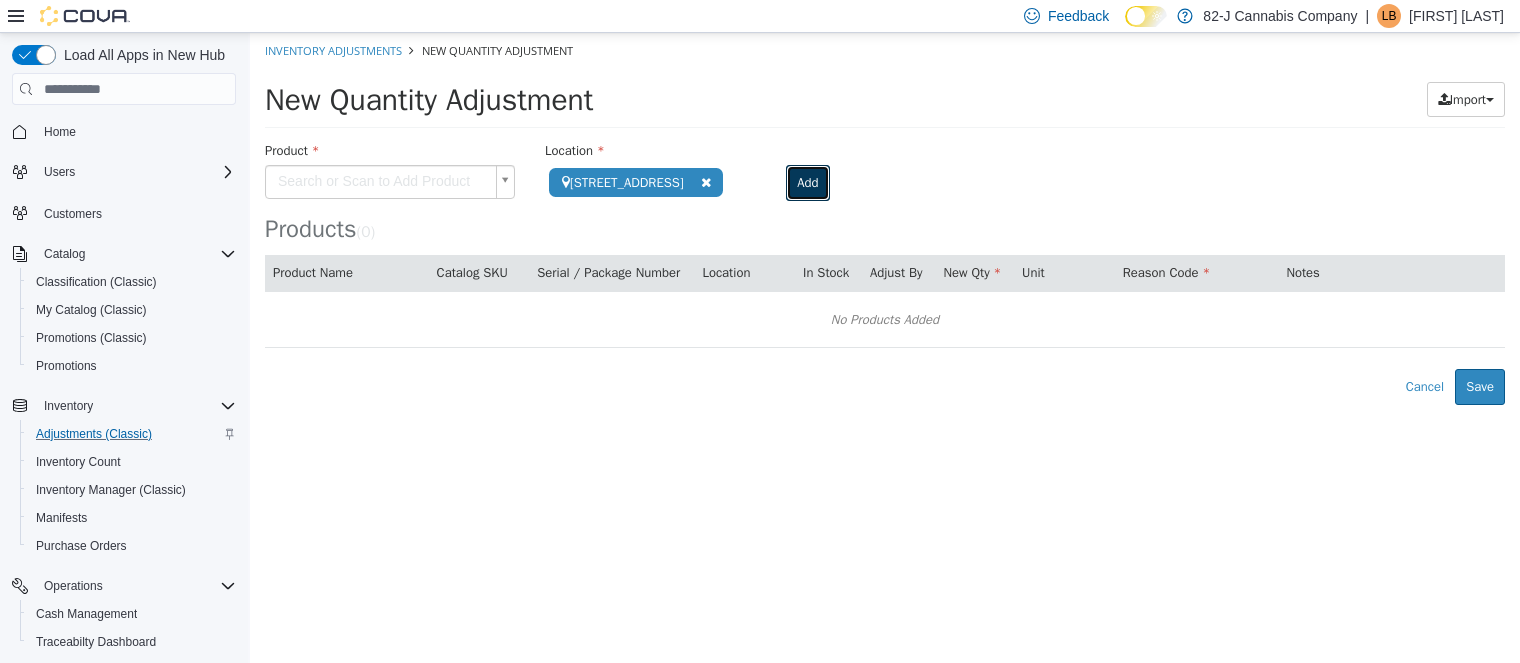 click on "Add" at bounding box center (807, 183) 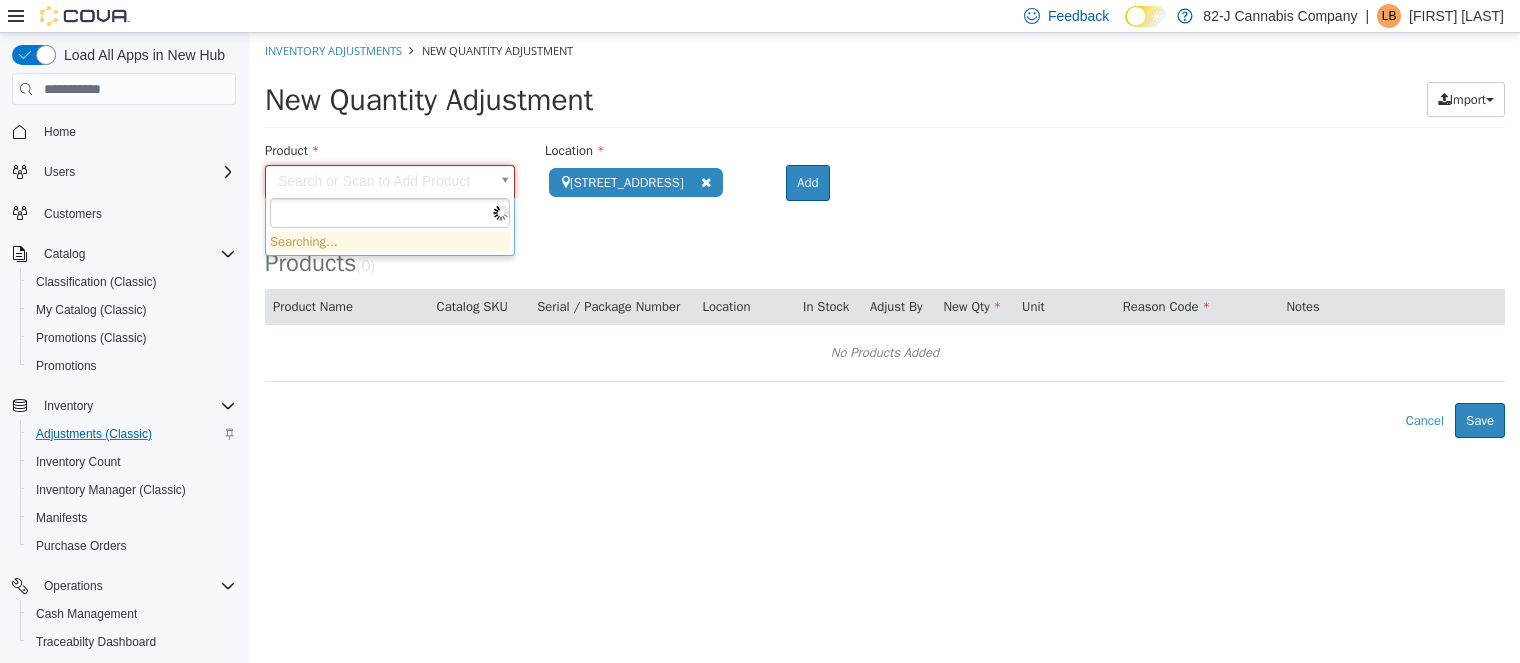 click on "**********" at bounding box center (885, 235) 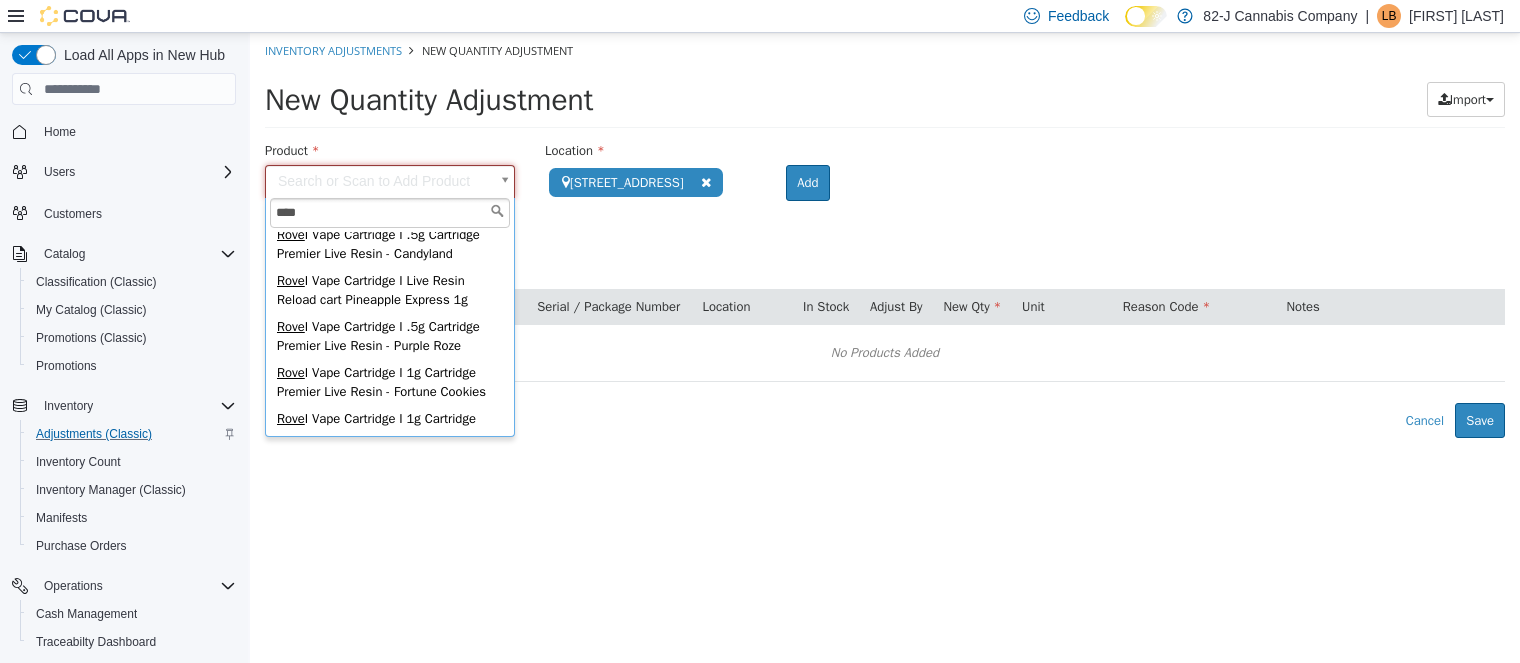 scroll, scrollTop: 431, scrollLeft: 0, axis: vertical 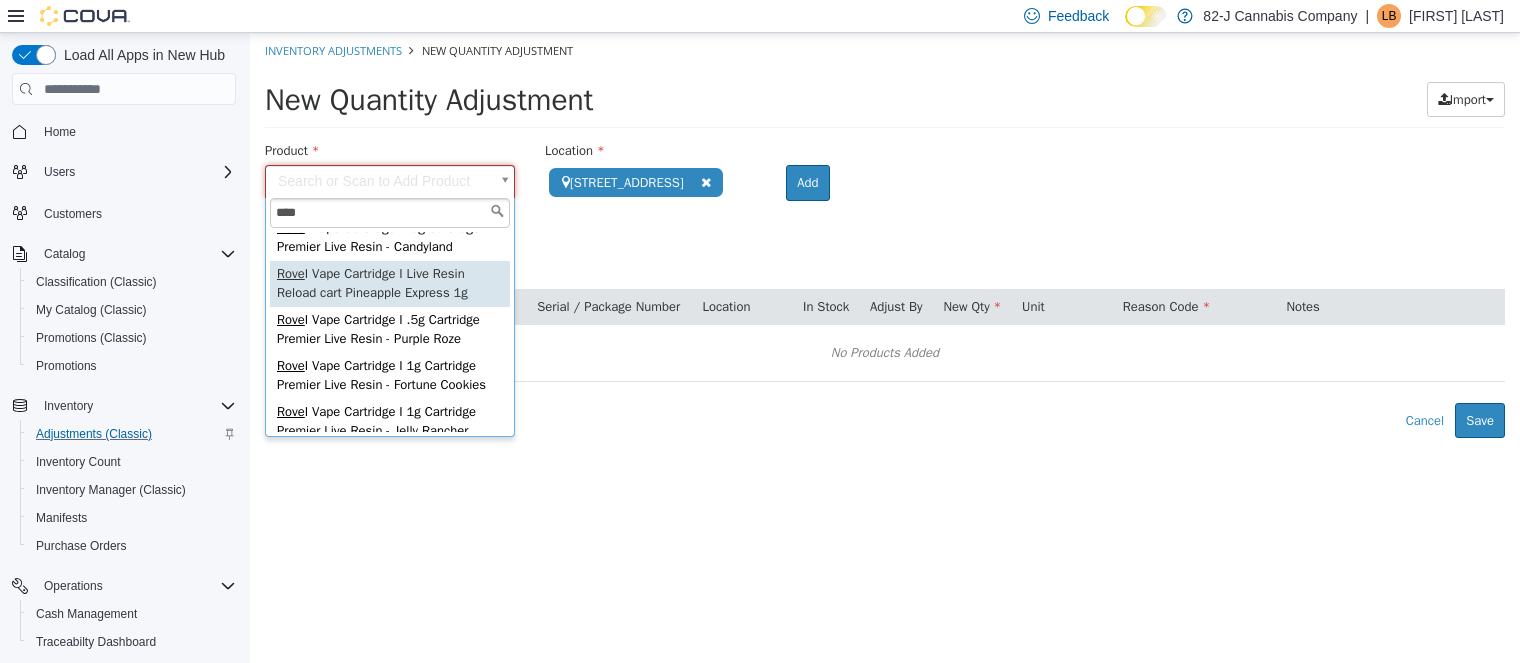 type on "****" 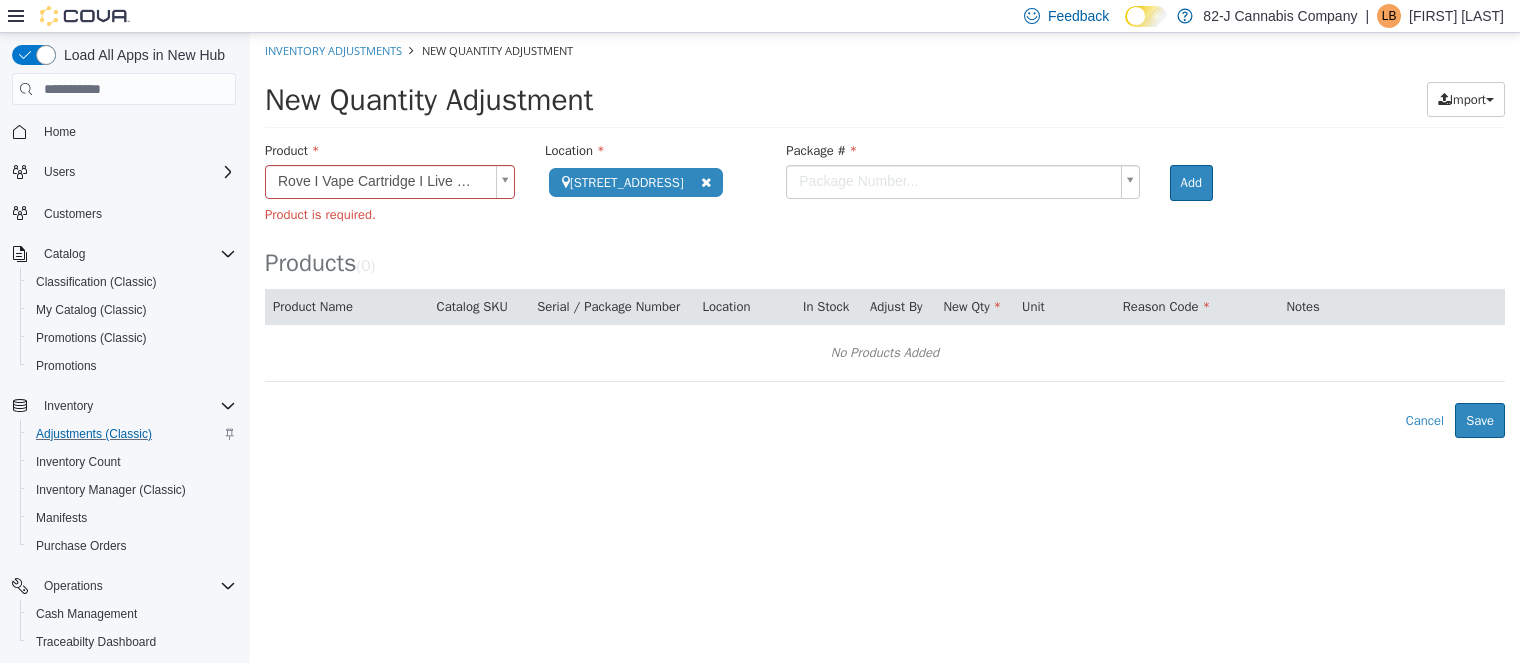 click on "Package #" at bounding box center (962, 153) 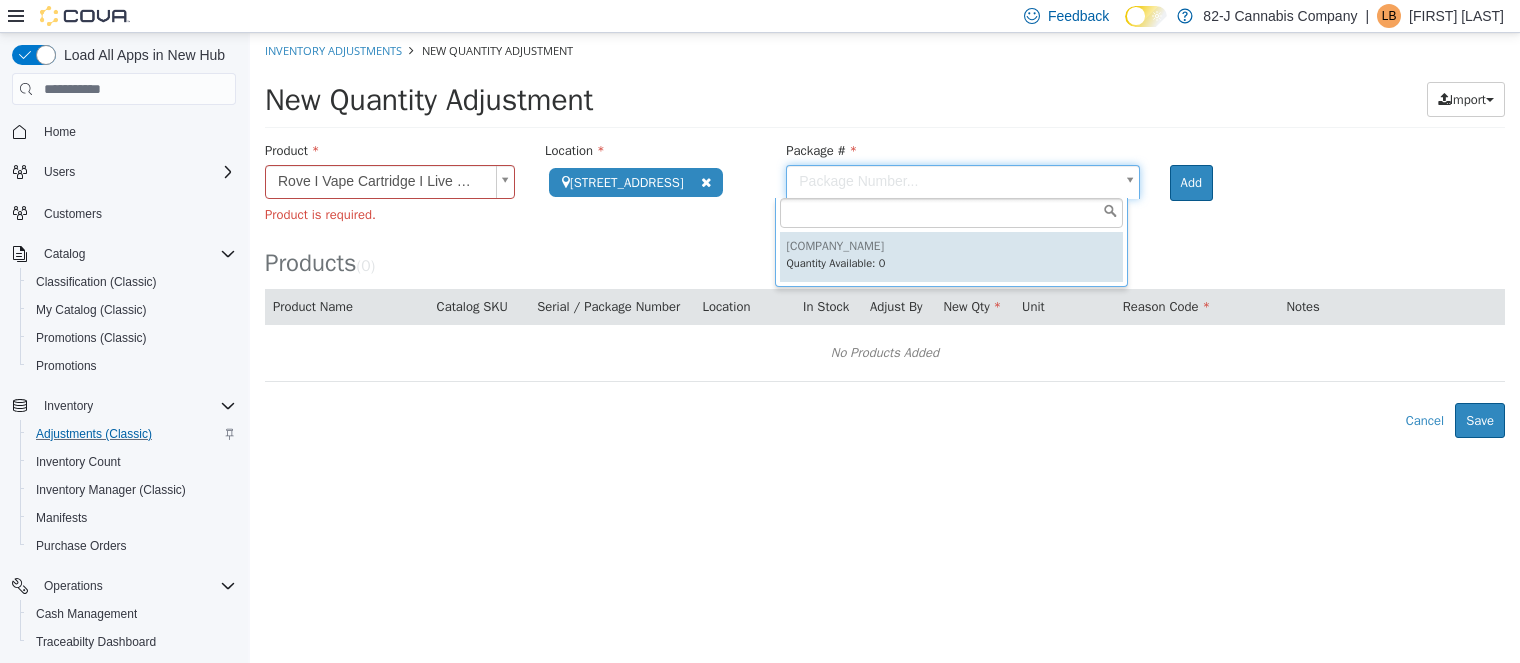 type on "******" 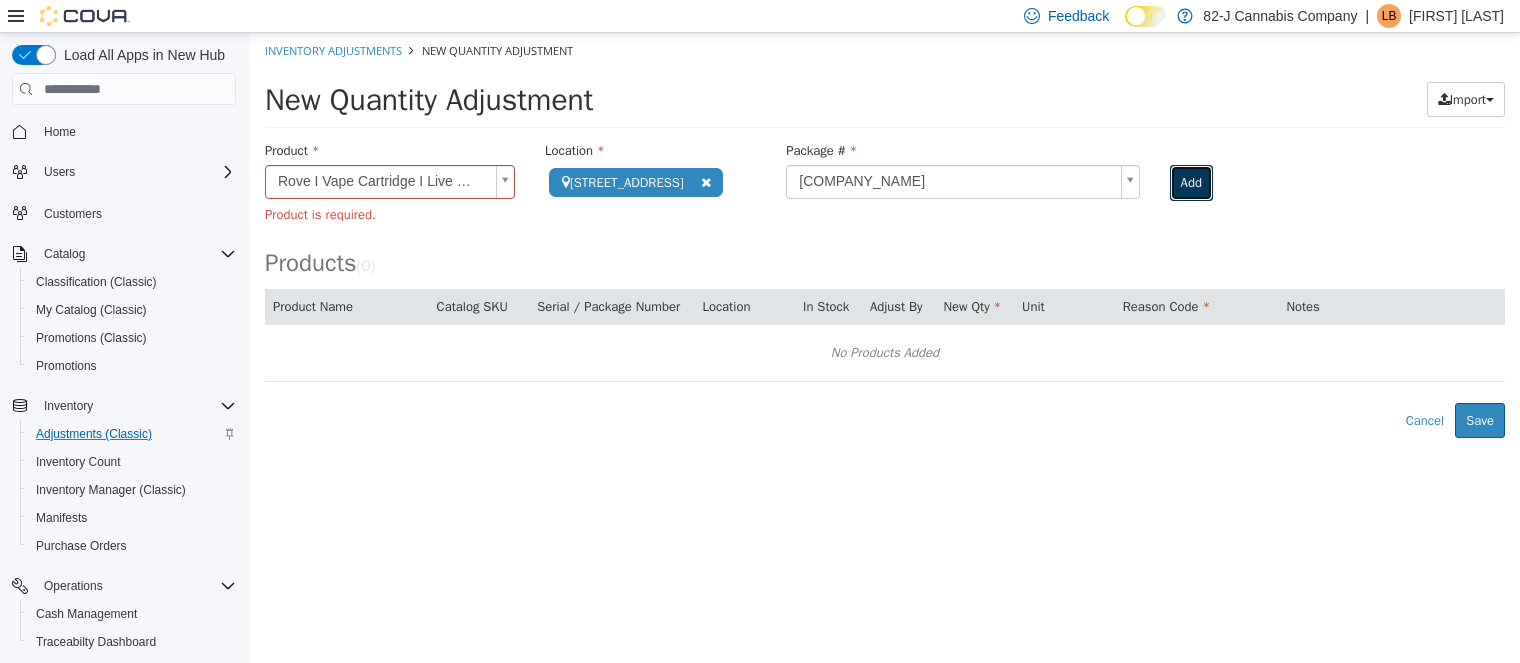 click on "Add" at bounding box center (1191, 183) 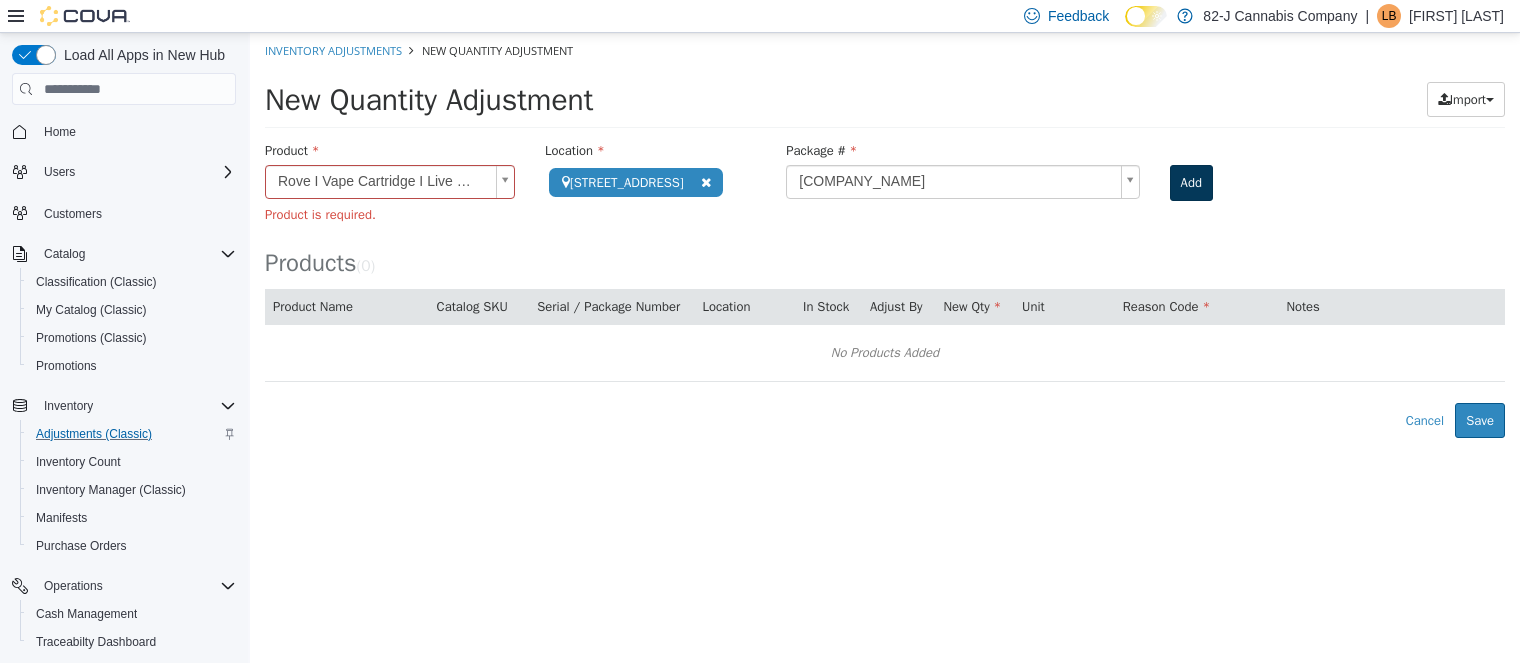 type 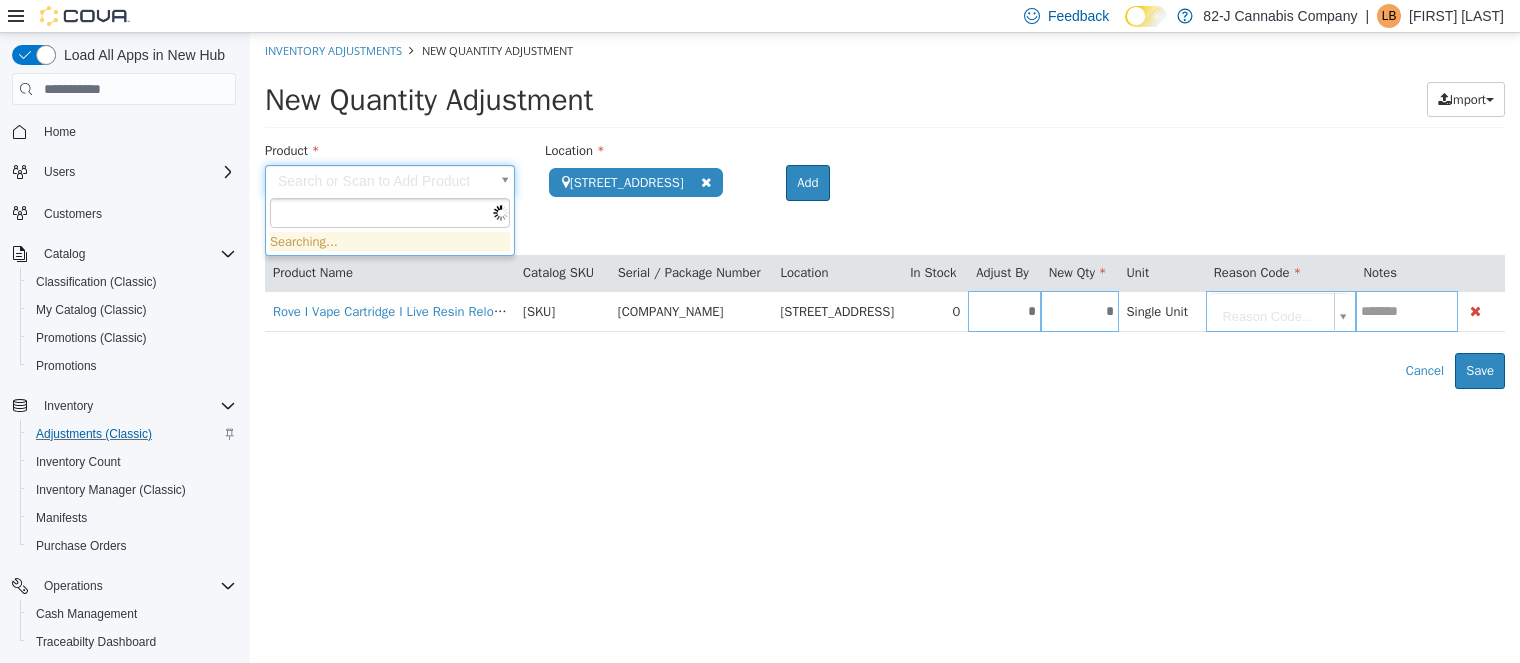click on "**********" at bounding box center (885, 211) 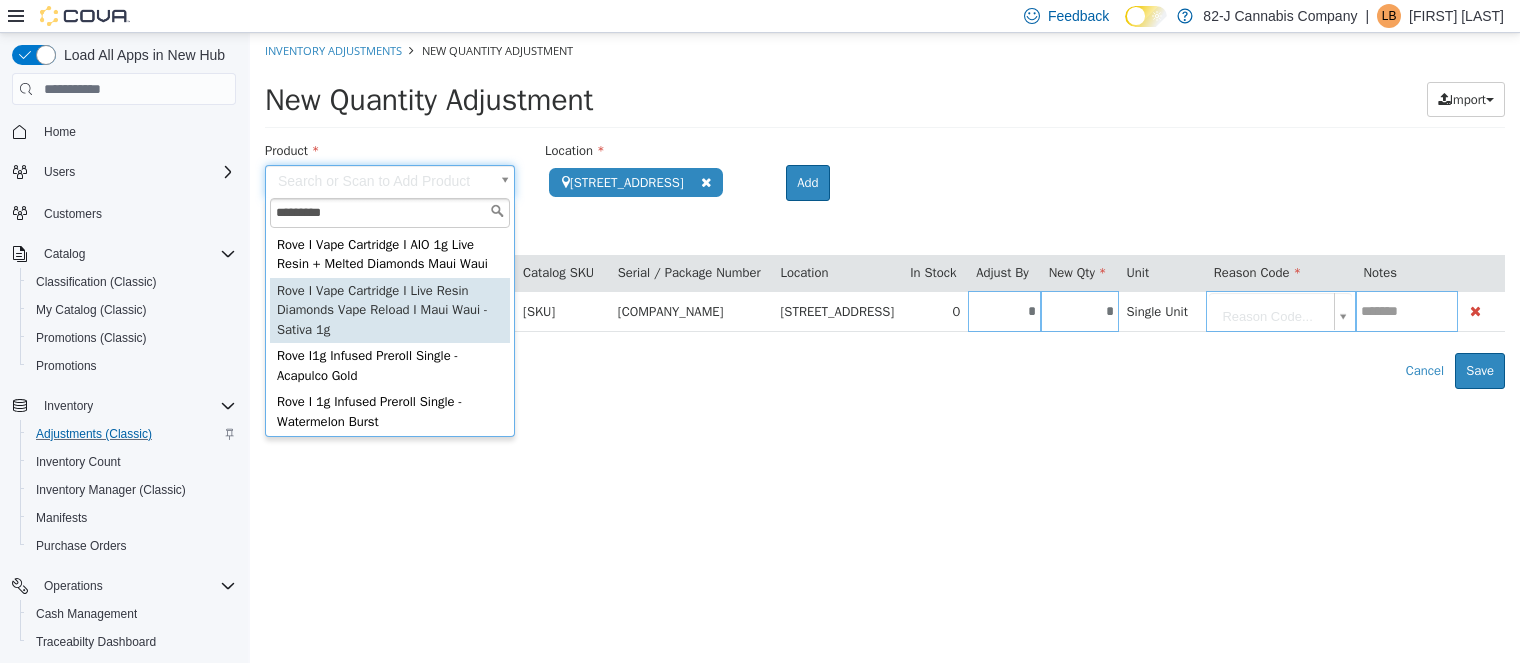 type on "*********" 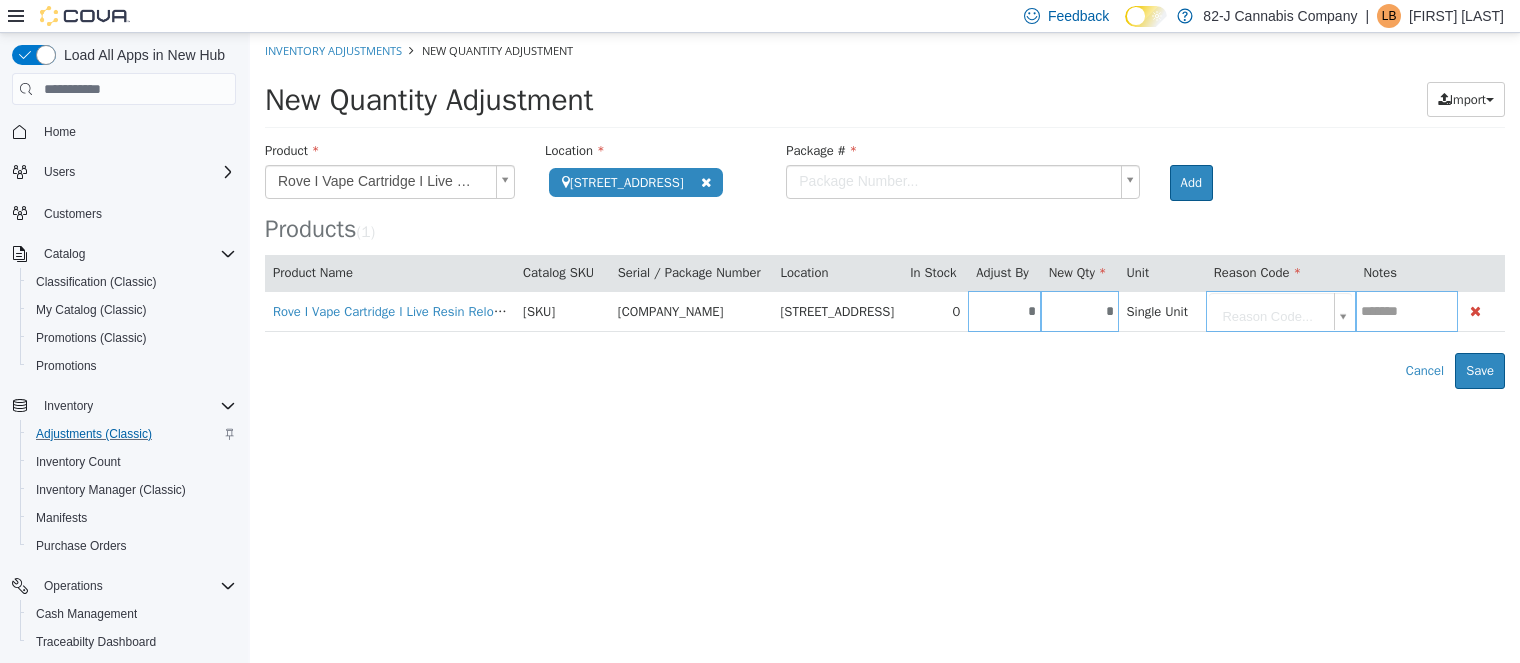 click on "**********" at bounding box center (885, 211) 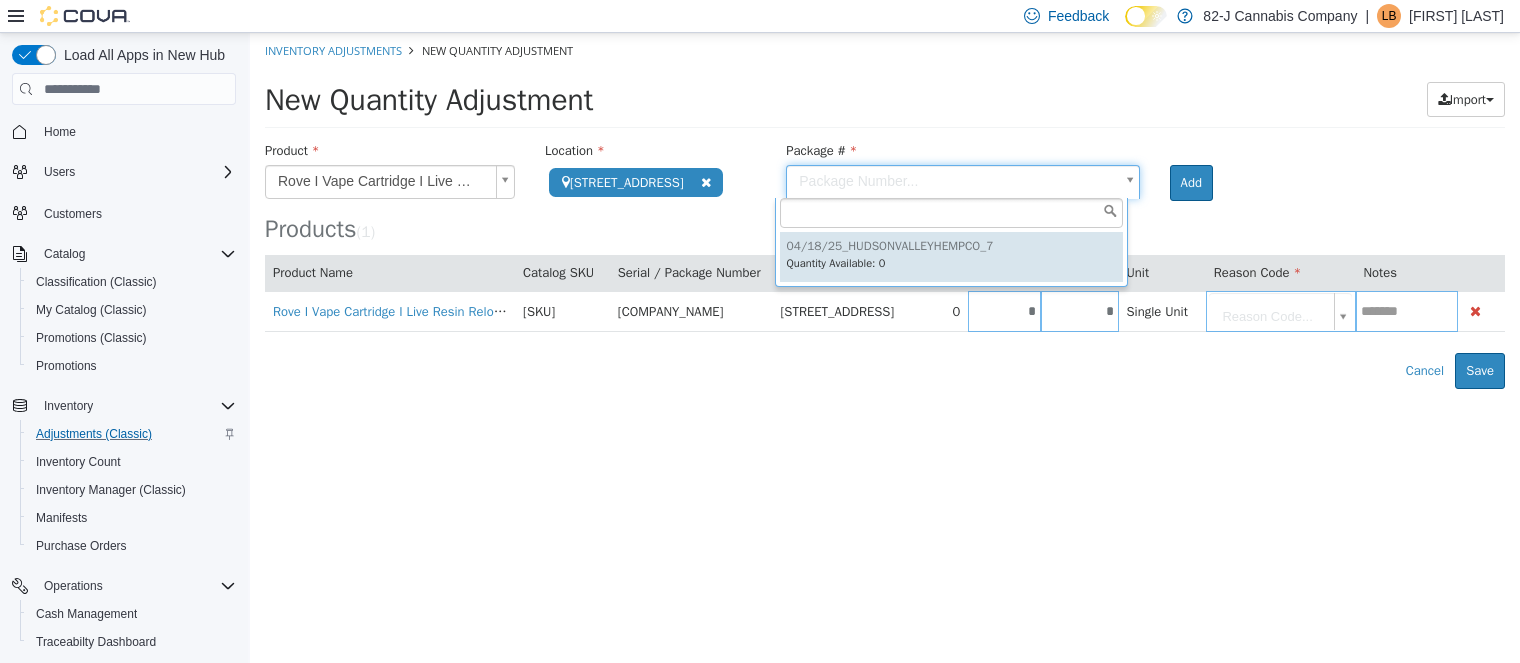 type on "**********" 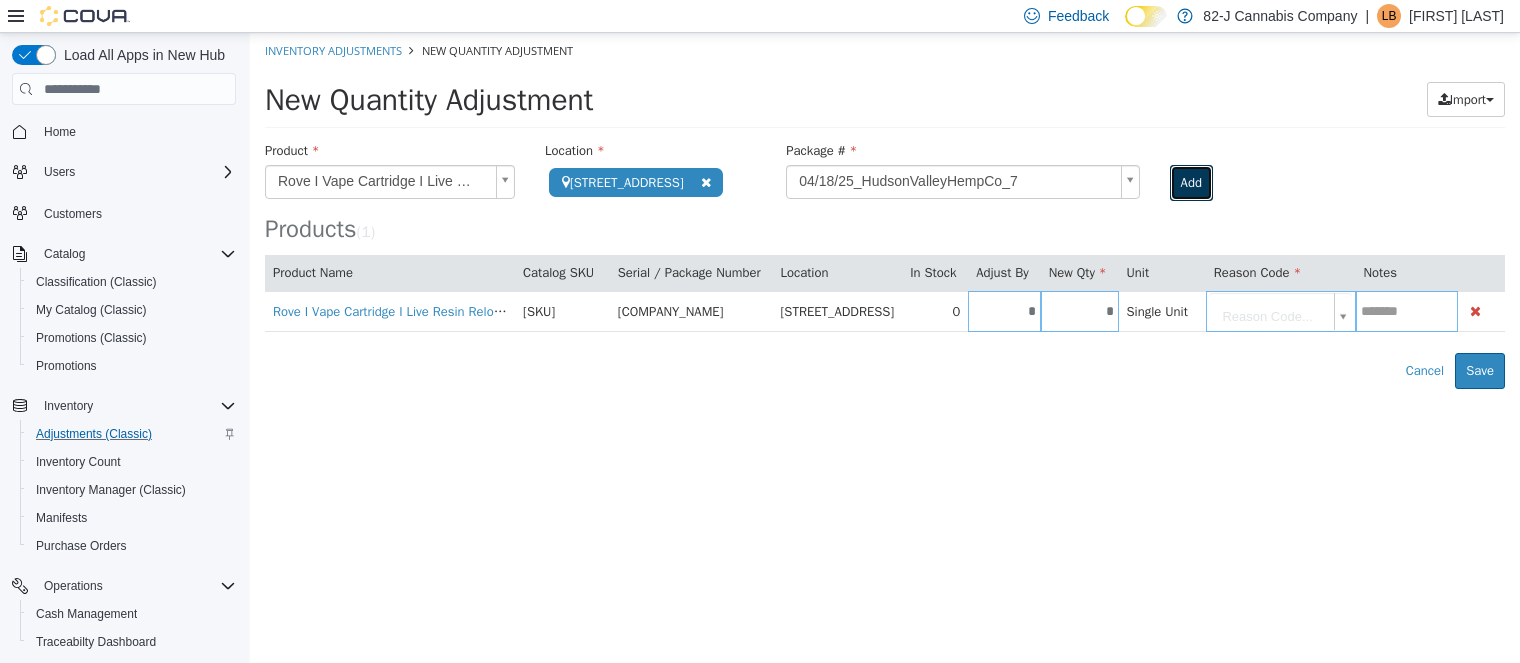 click on "Add" at bounding box center (1191, 183) 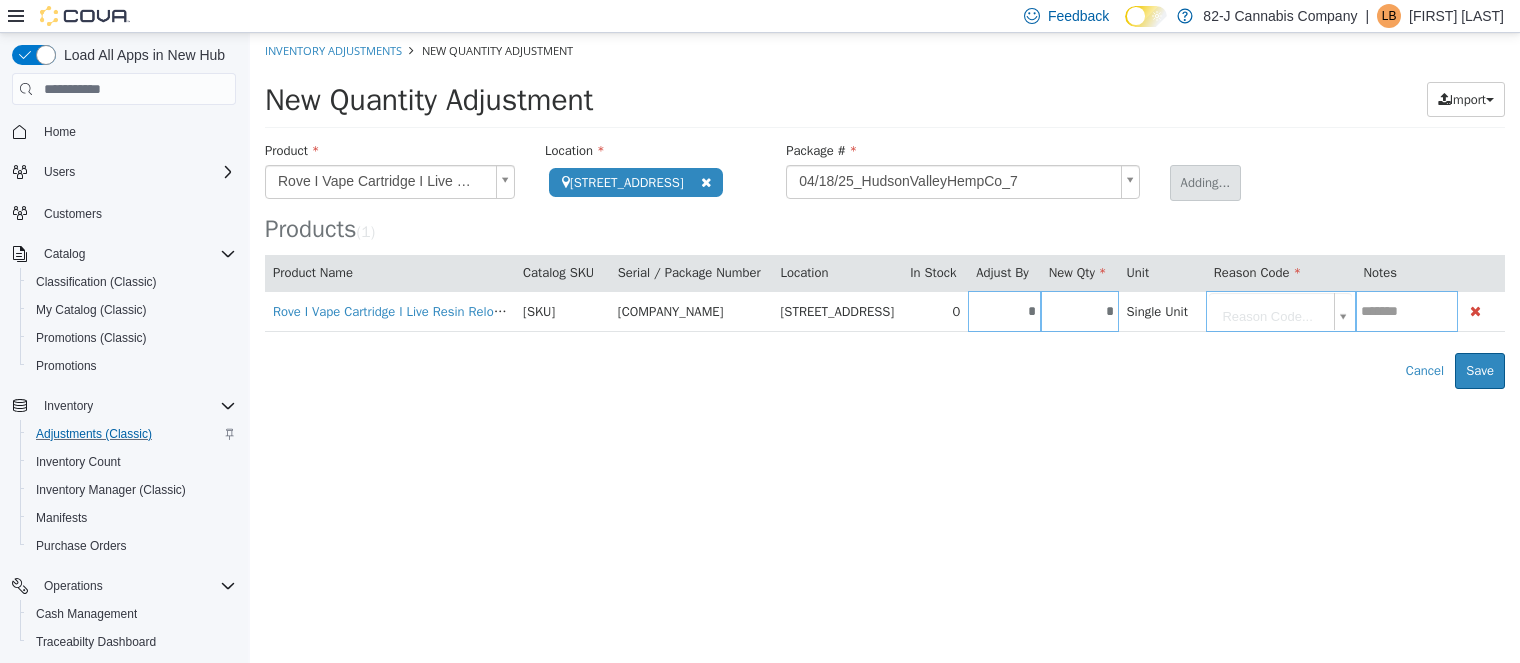 type 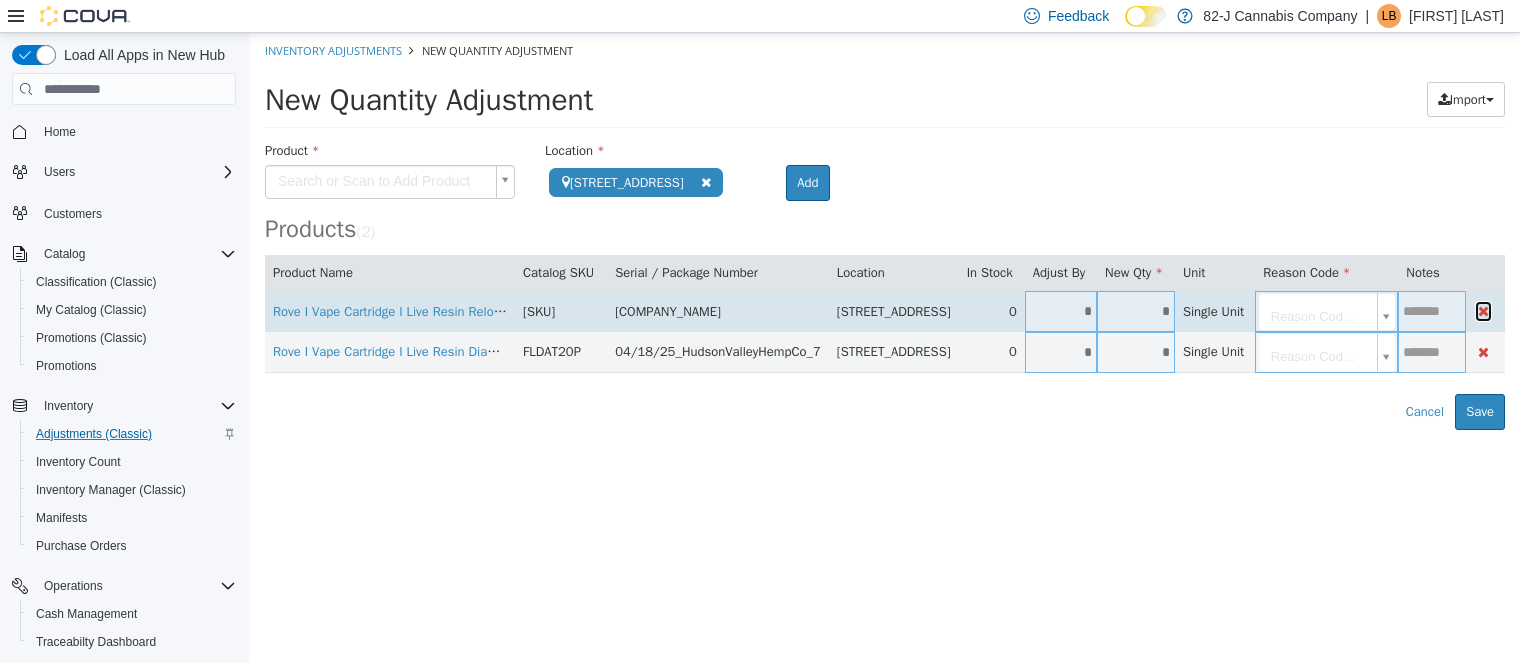 click at bounding box center [1483, 311] 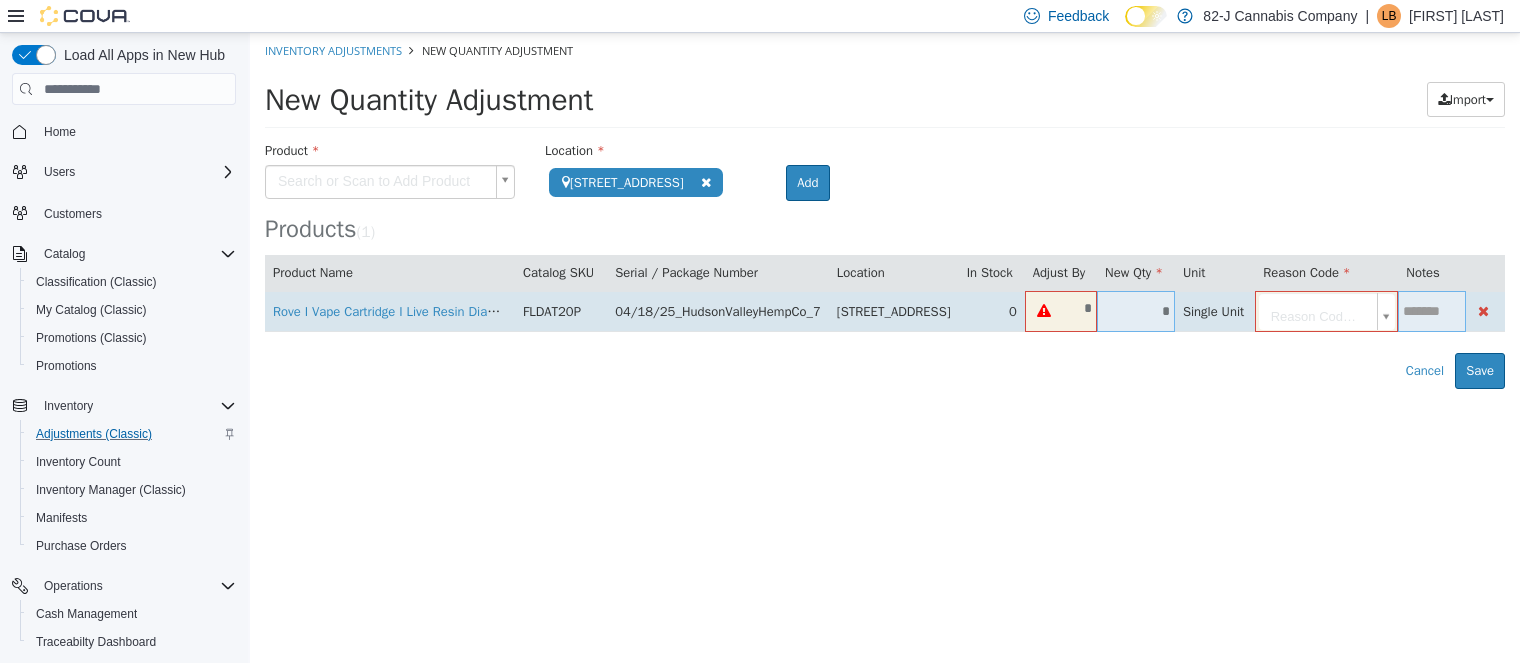 click on "*" at bounding box center (1080, 308) 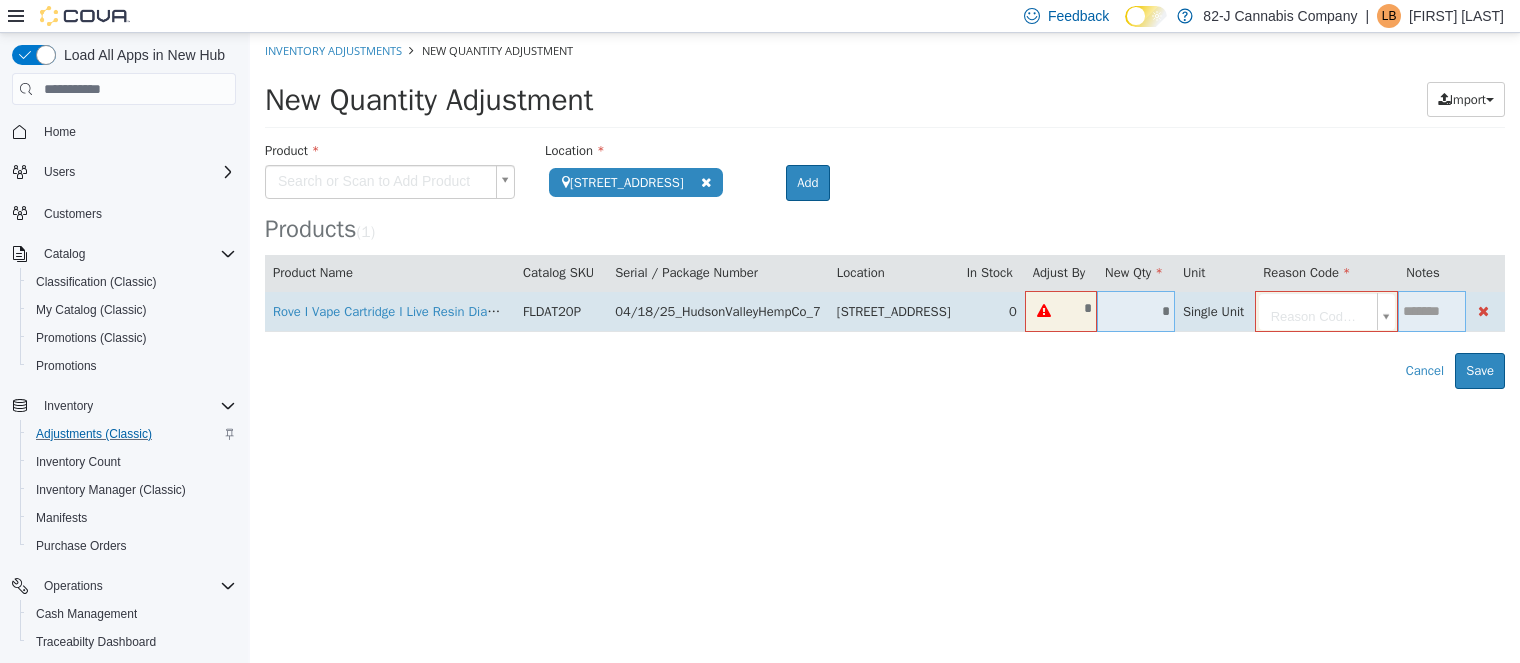 type on "*" 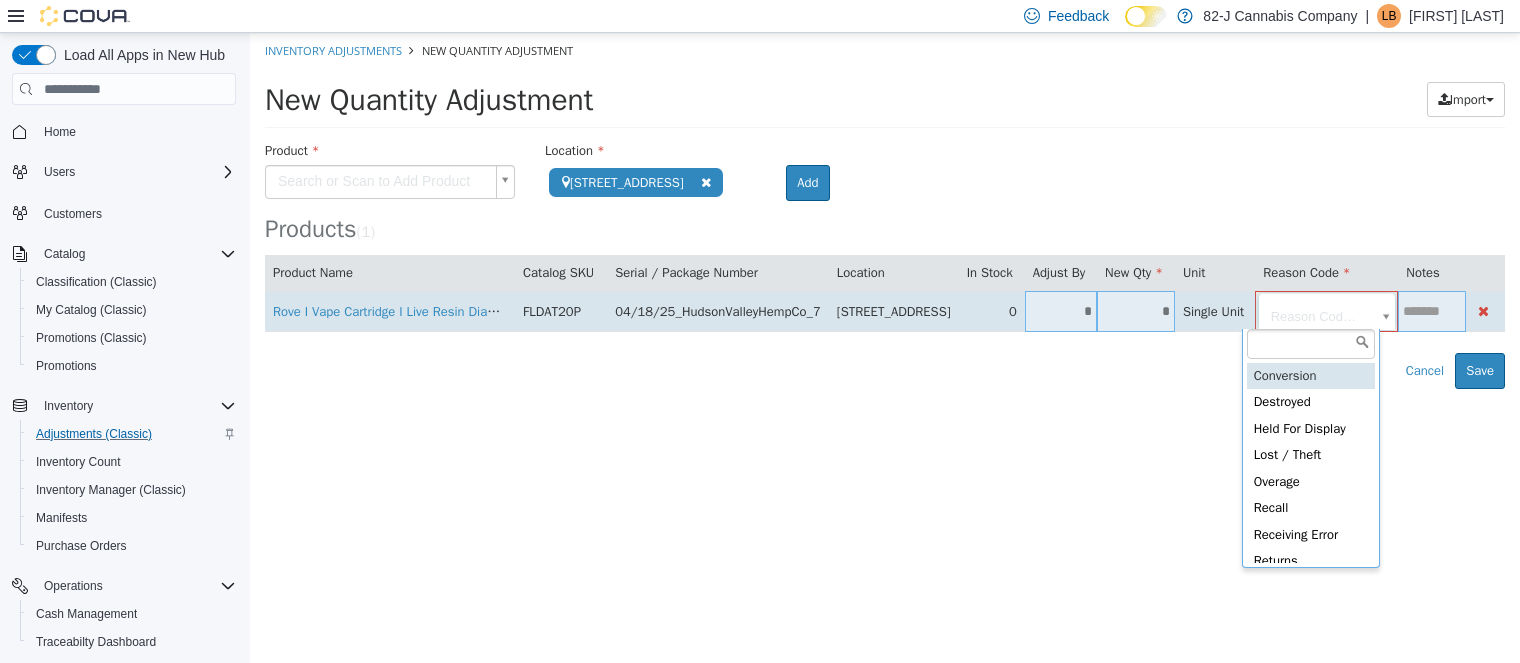 click on "**********" at bounding box center (885, 211) 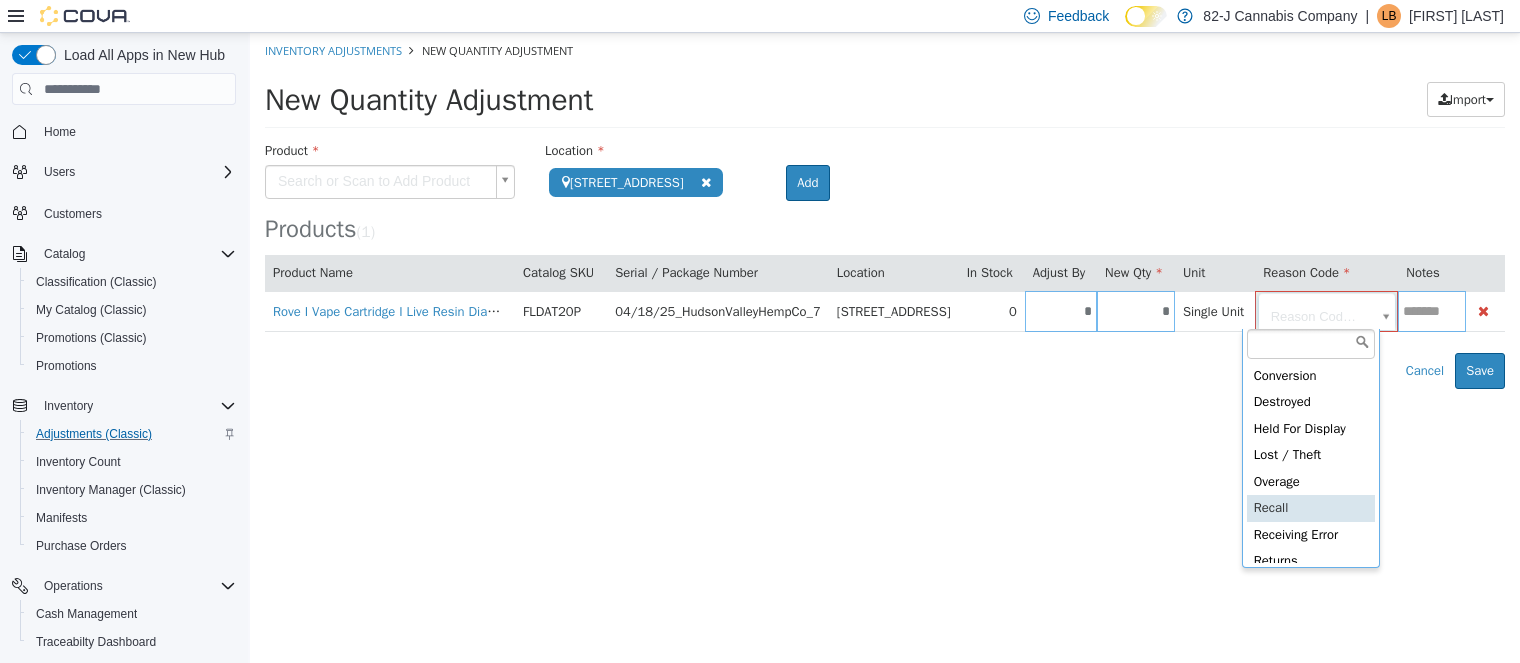scroll, scrollTop: 4, scrollLeft: 0, axis: vertical 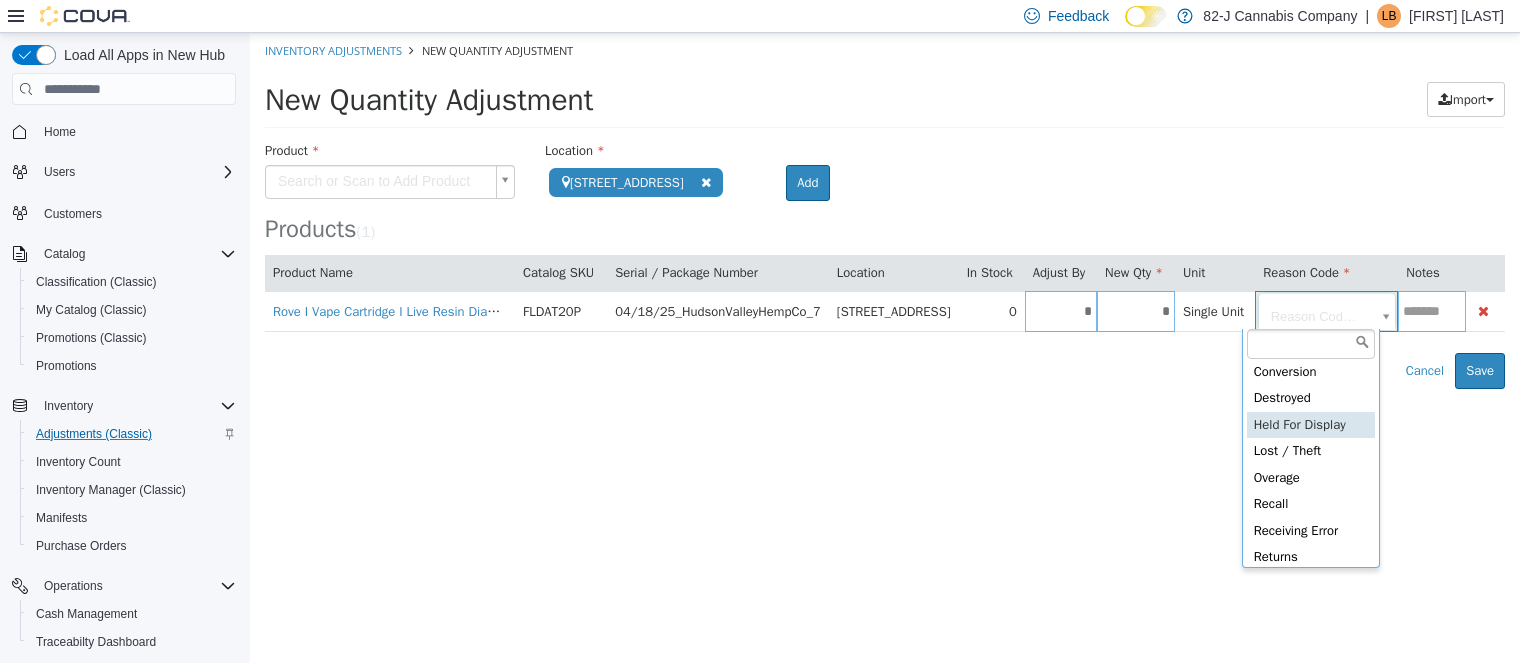 type on "**********" 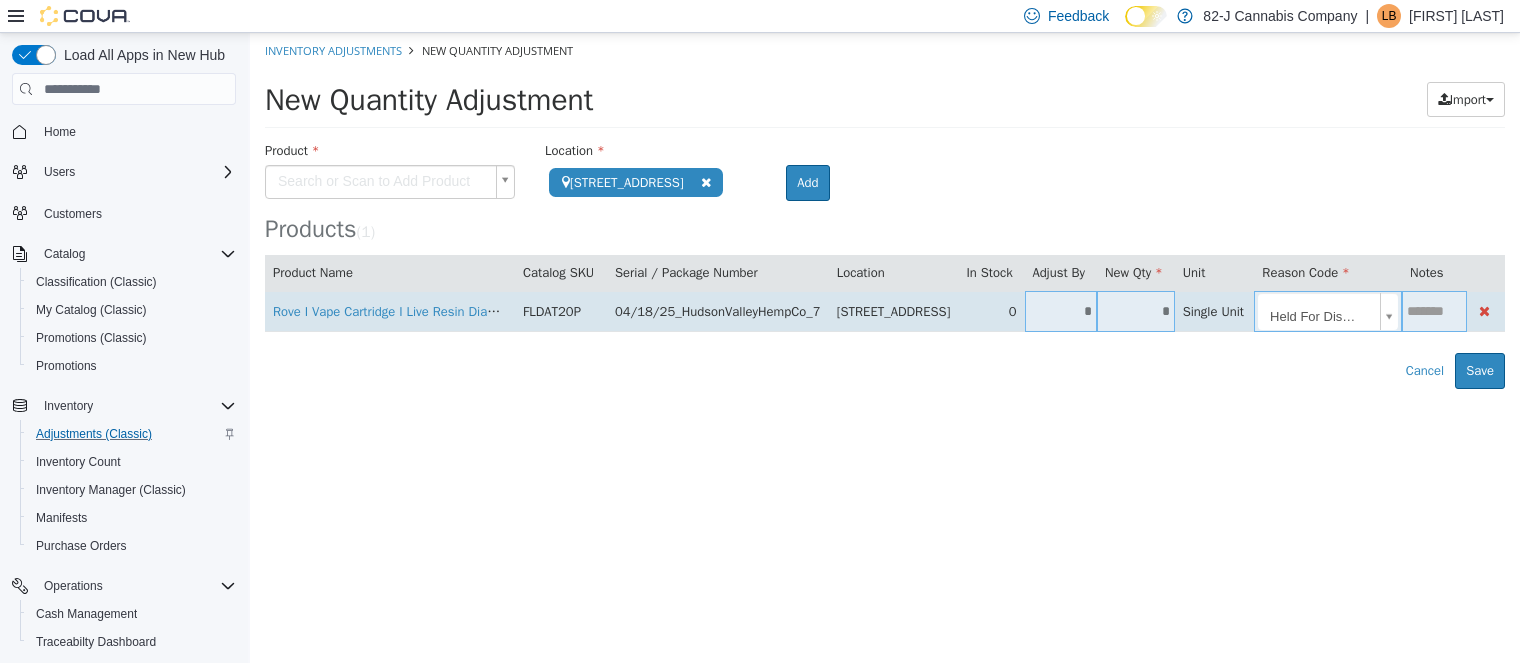 click at bounding box center (1434, 311) 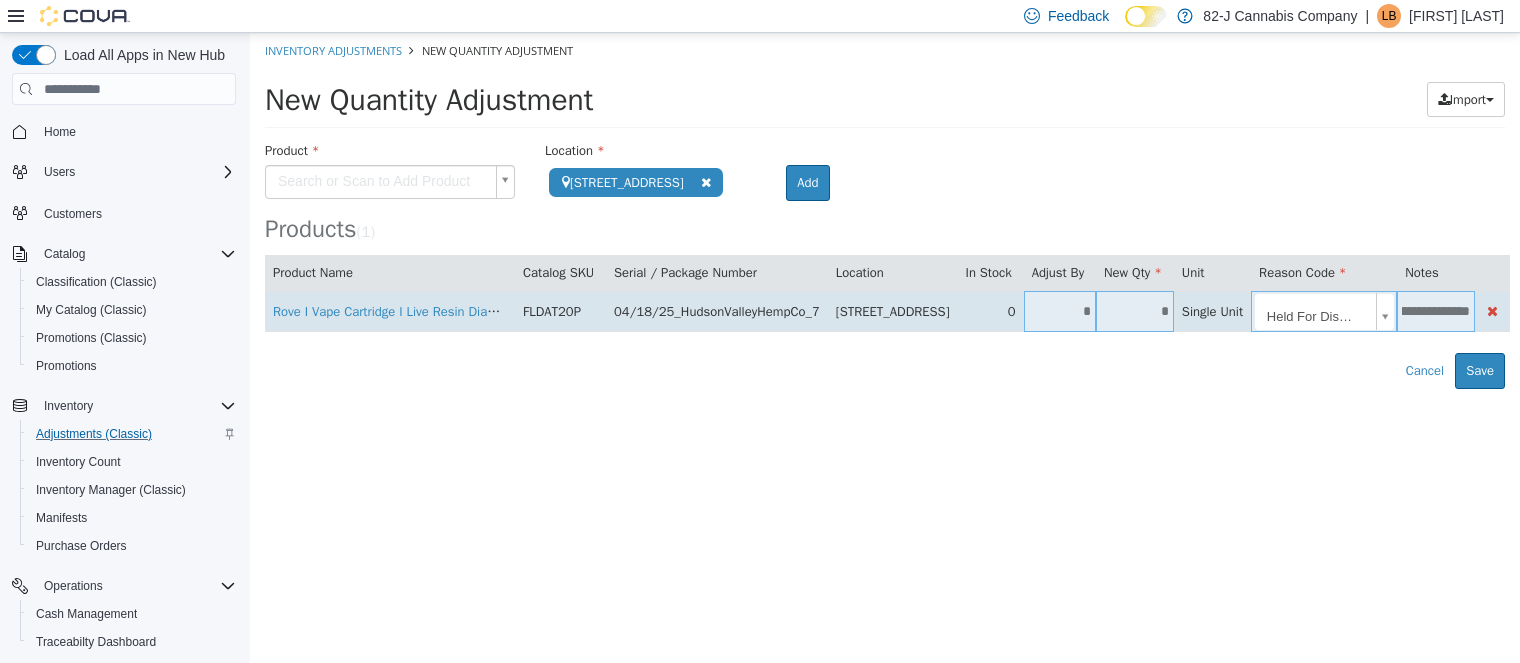 scroll, scrollTop: 0, scrollLeft: 204, axis: horizontal 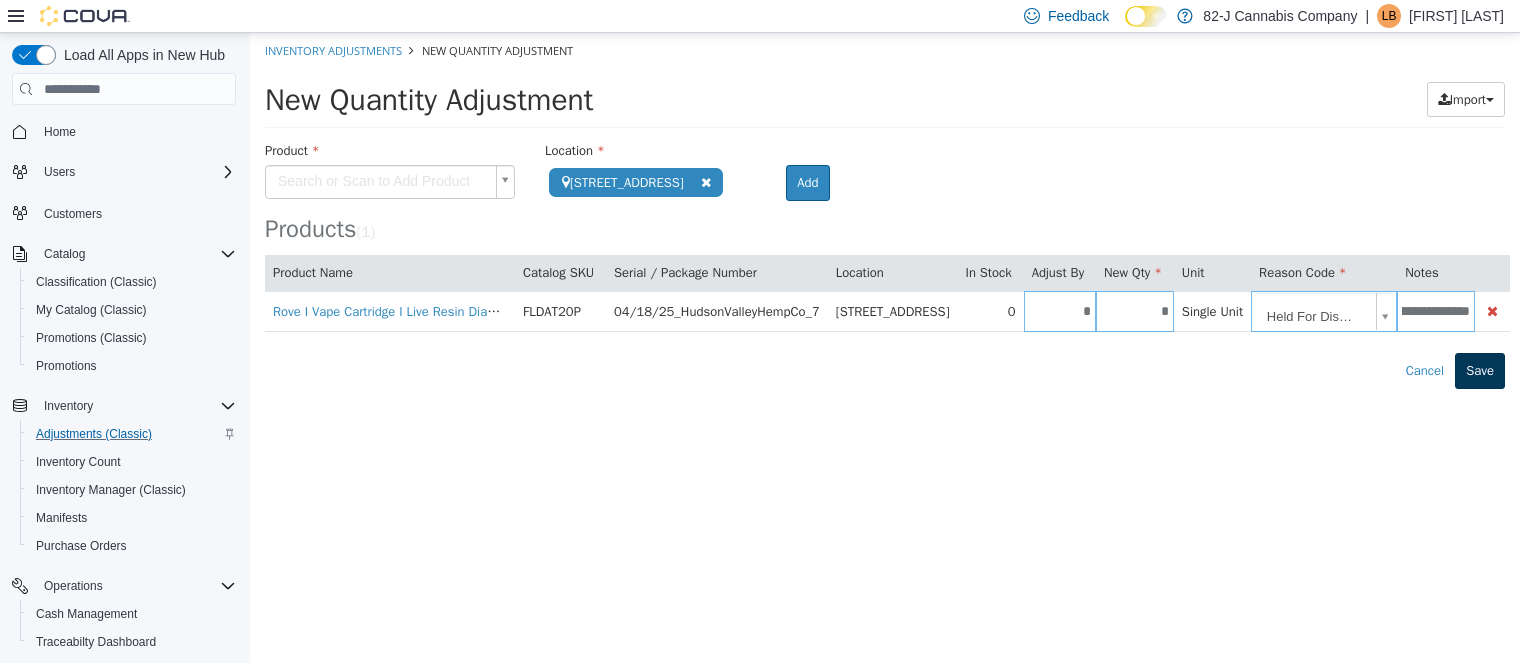 type on "**********" 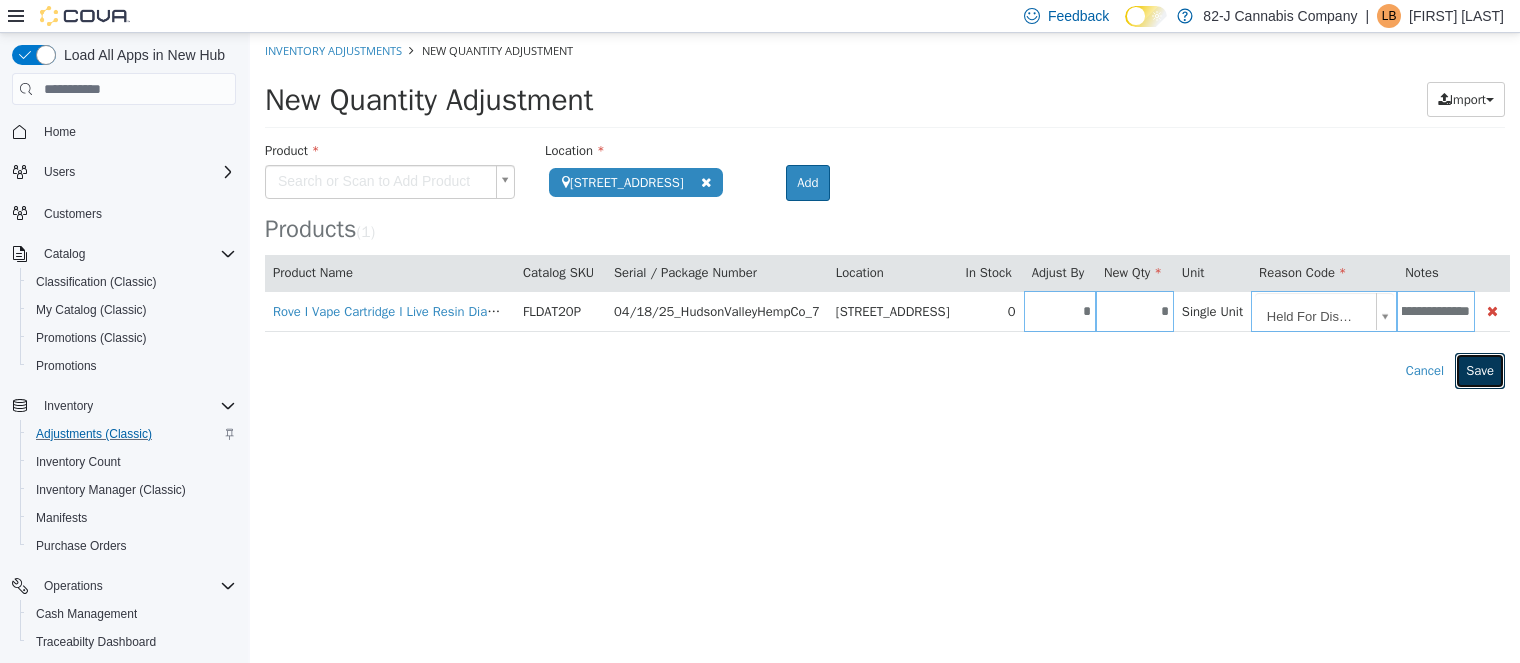 click on "Save" at bounding box center [1480, 371] 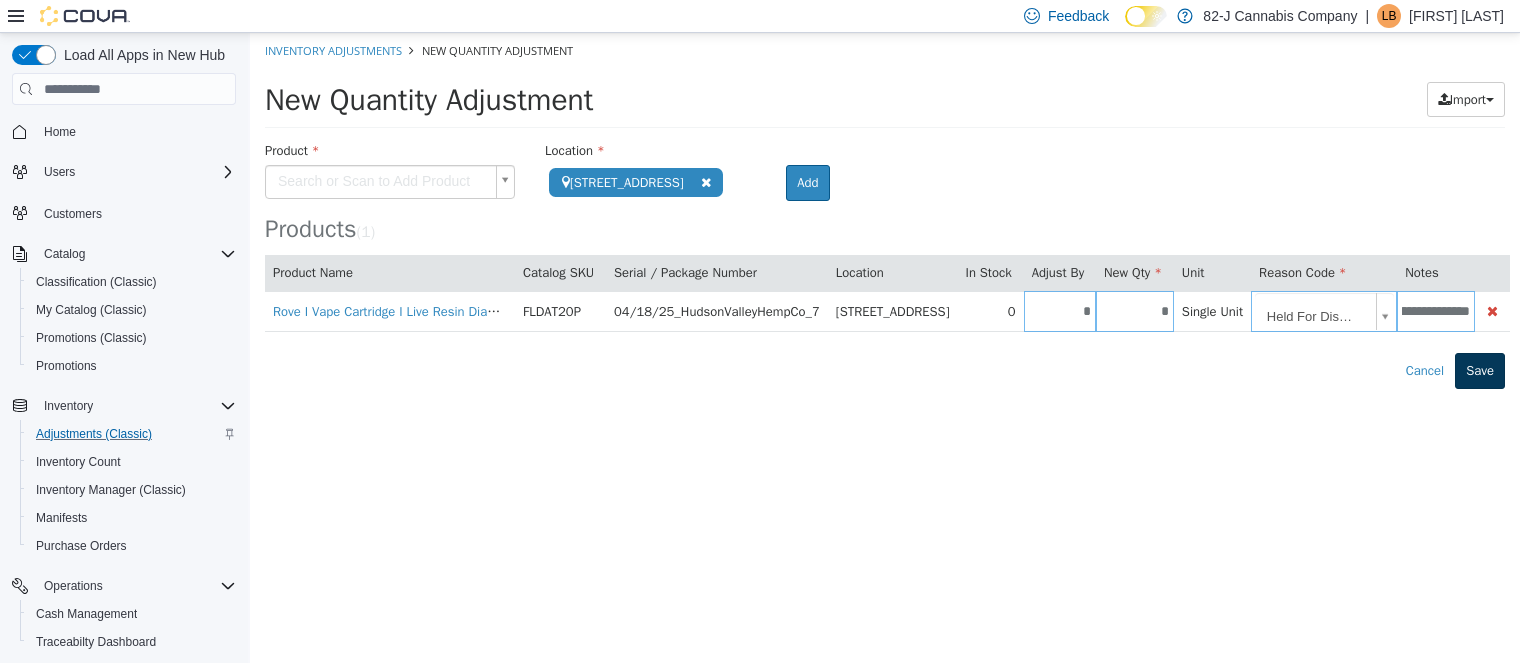scroll, scrollTop: 0, scrollLeft: 0, axis: both 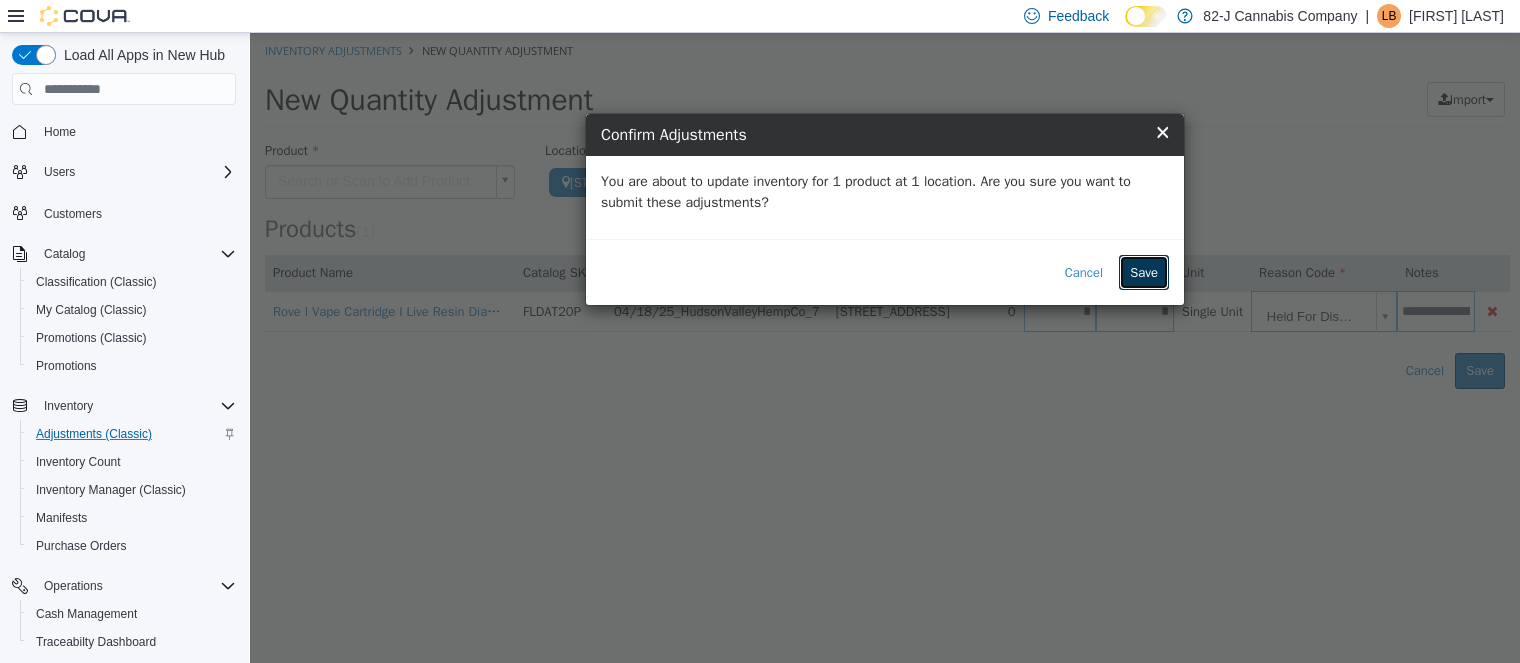 click on "Save" at bounding box center [1144, 273] 